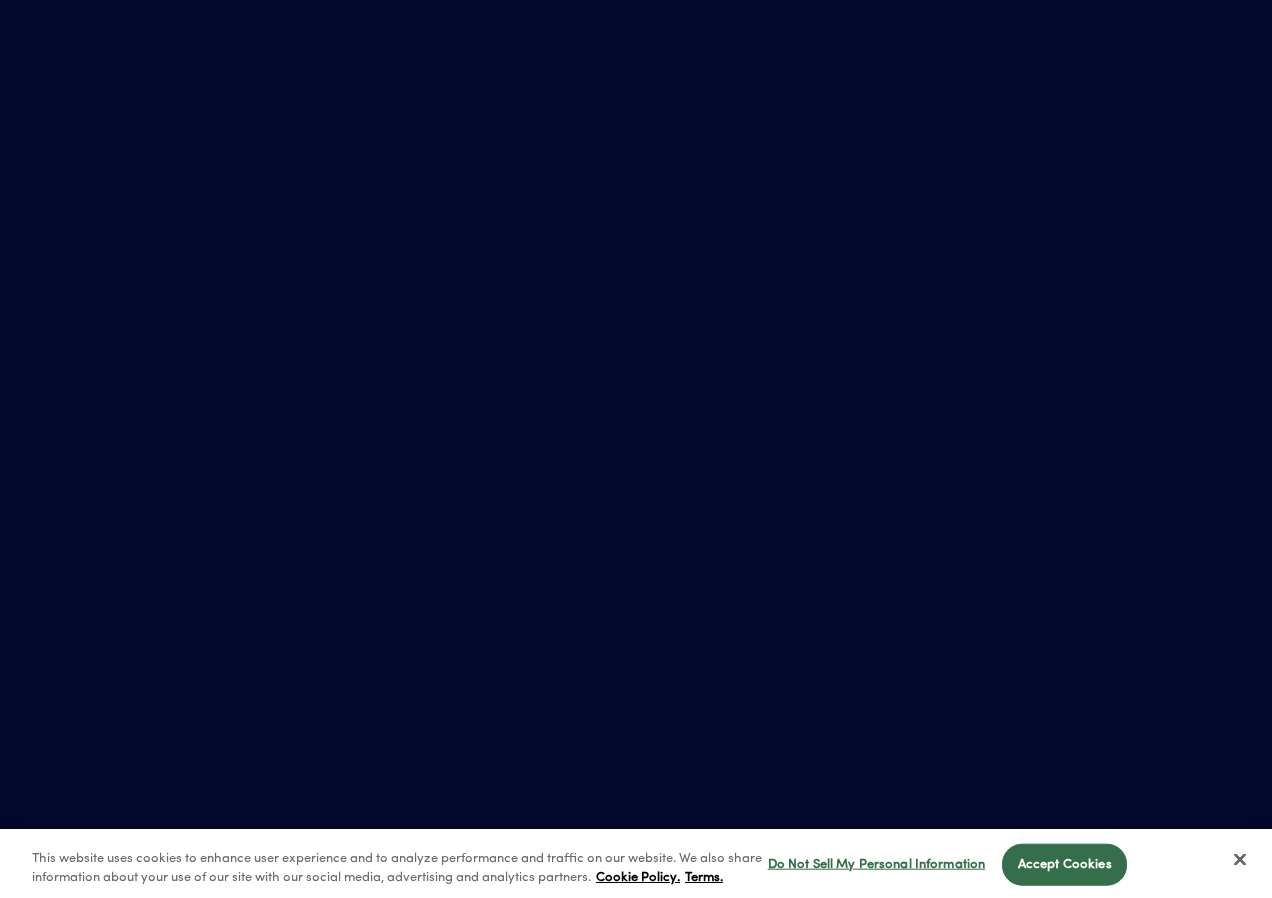 scroll, scrollTop: 0, scrollLeft: 0, axis: both 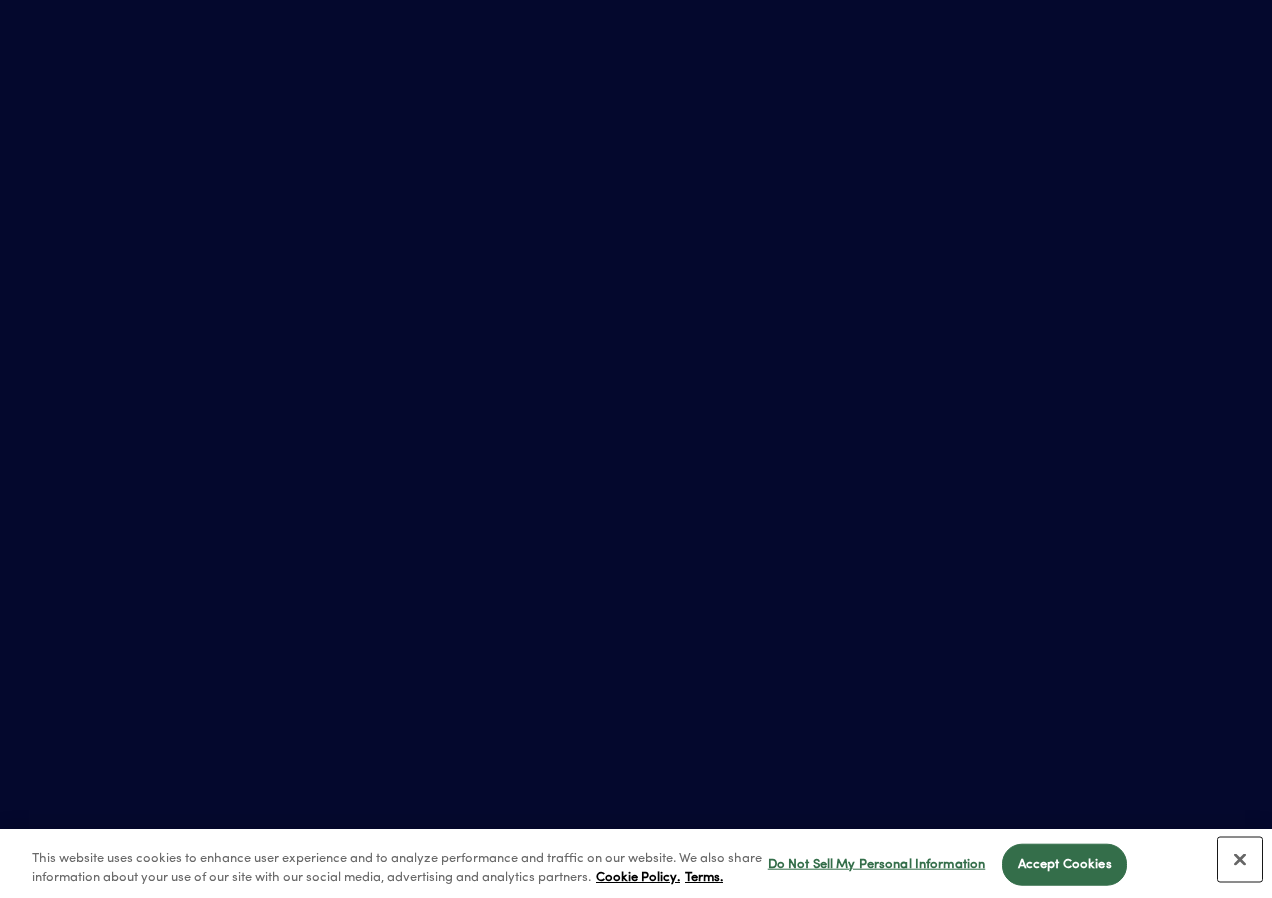 click at bounding box center [1240, 860] 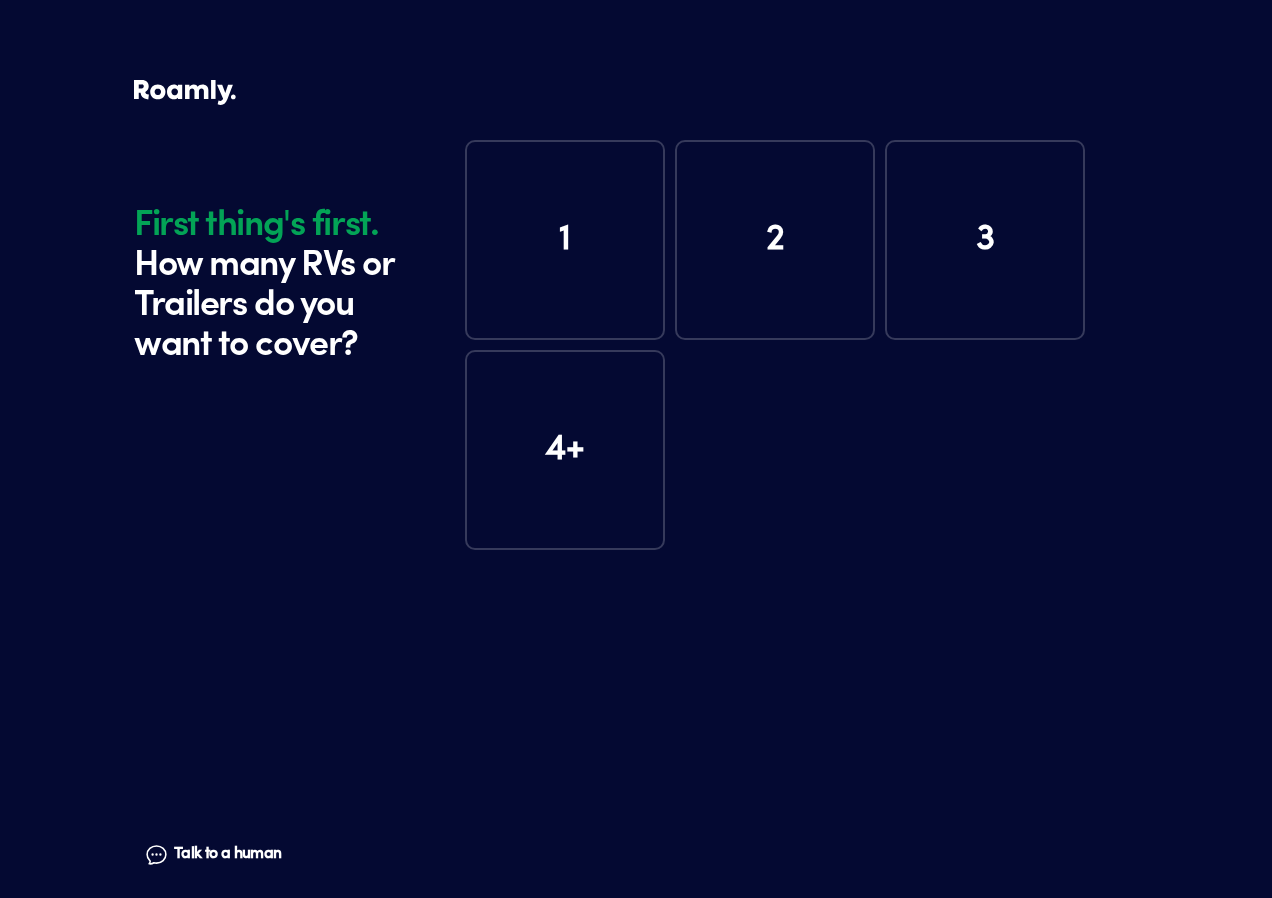 click on "1" at bounding box center [565, 240] 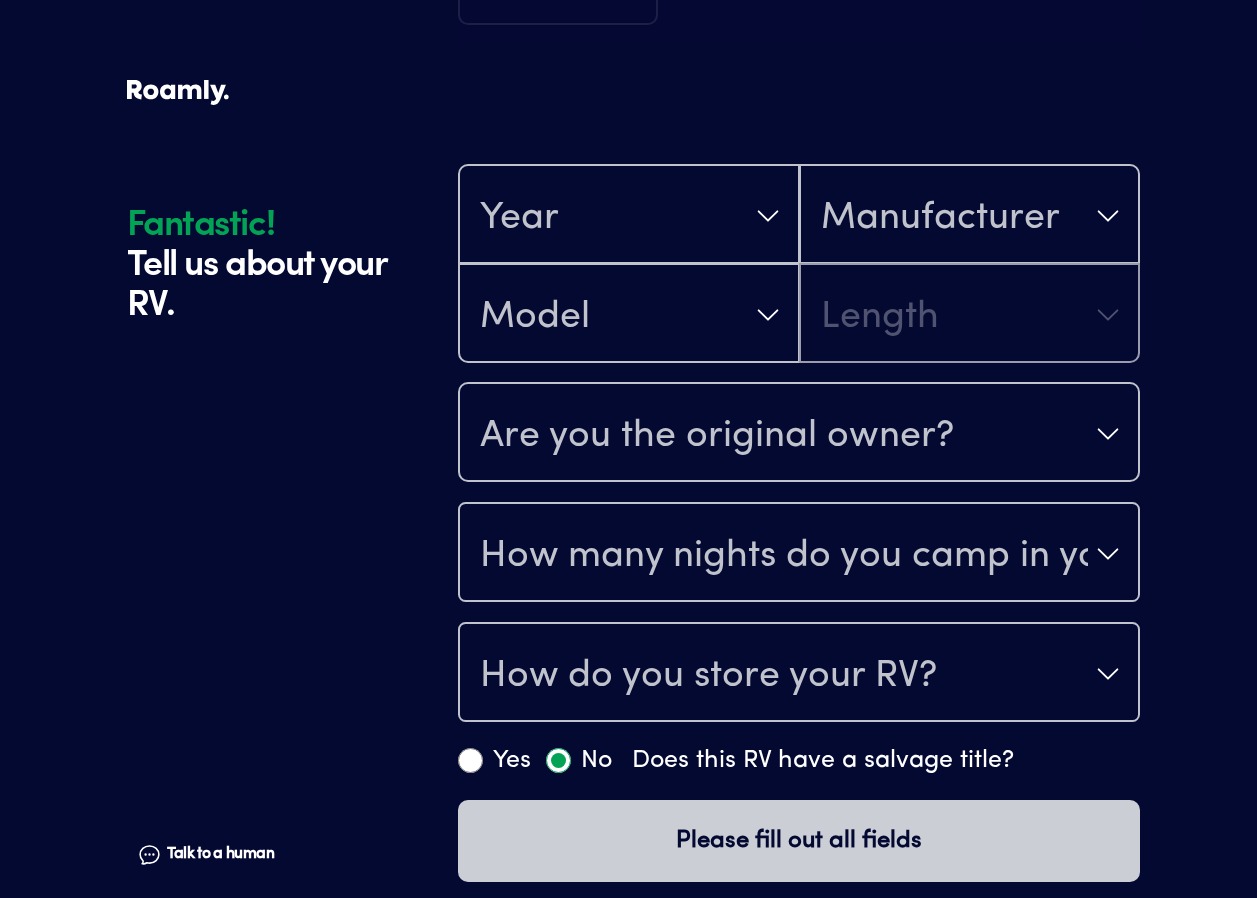 scroll, scrollTop: 479, scrollLeft: 0, axis: vertical 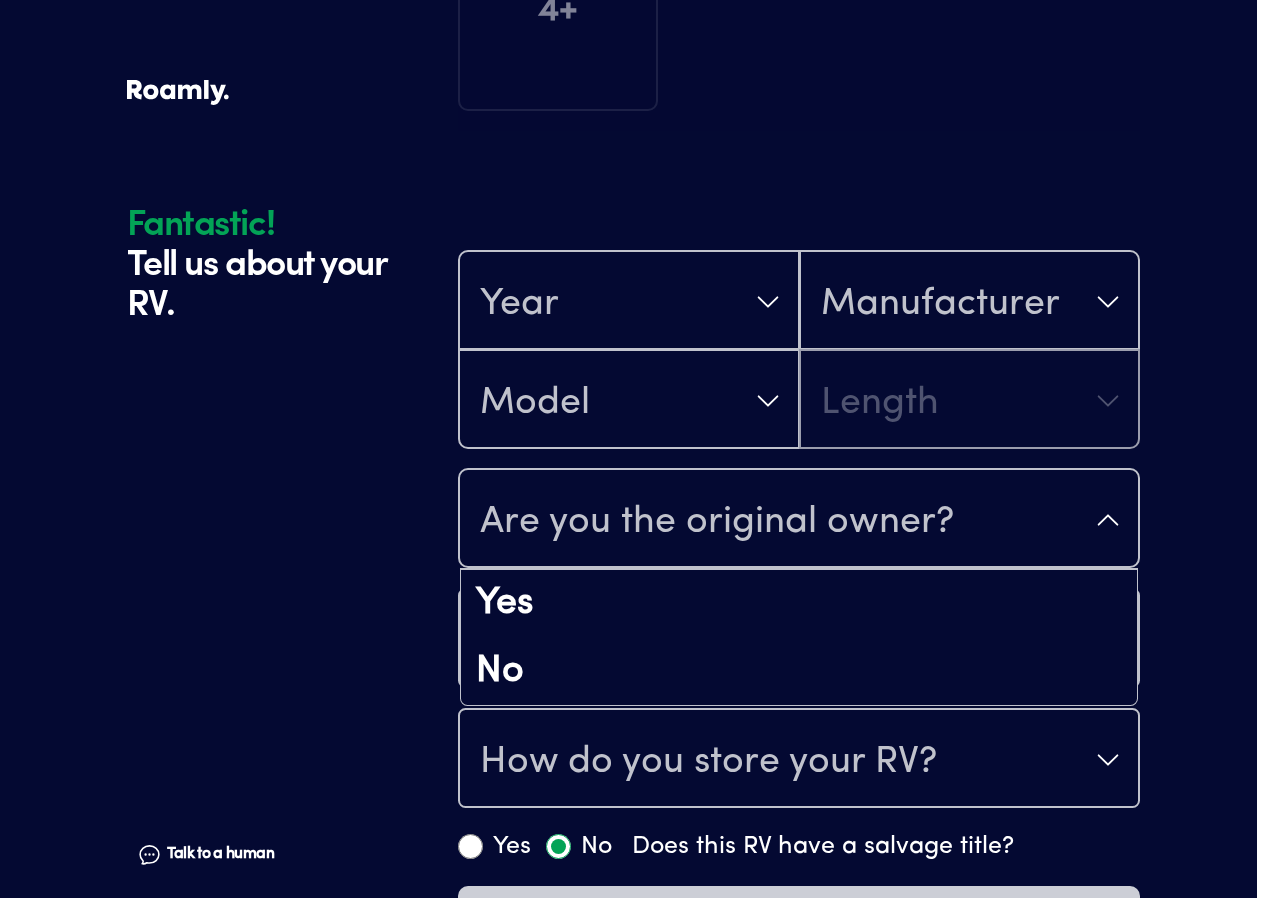click on "Are you the original owner?" at bounding box center [799, 520] 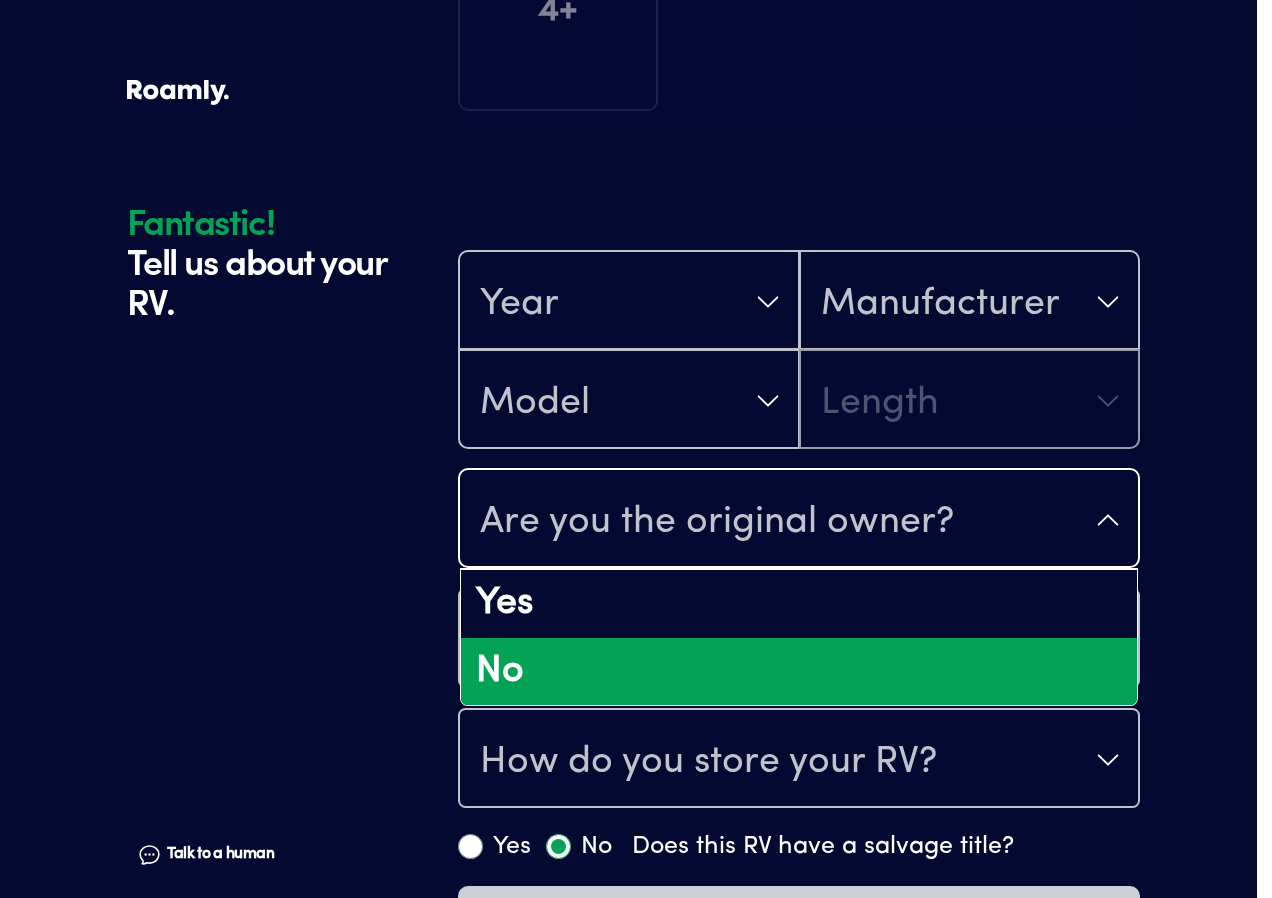 click on "No" at bounding box center (799, 672) 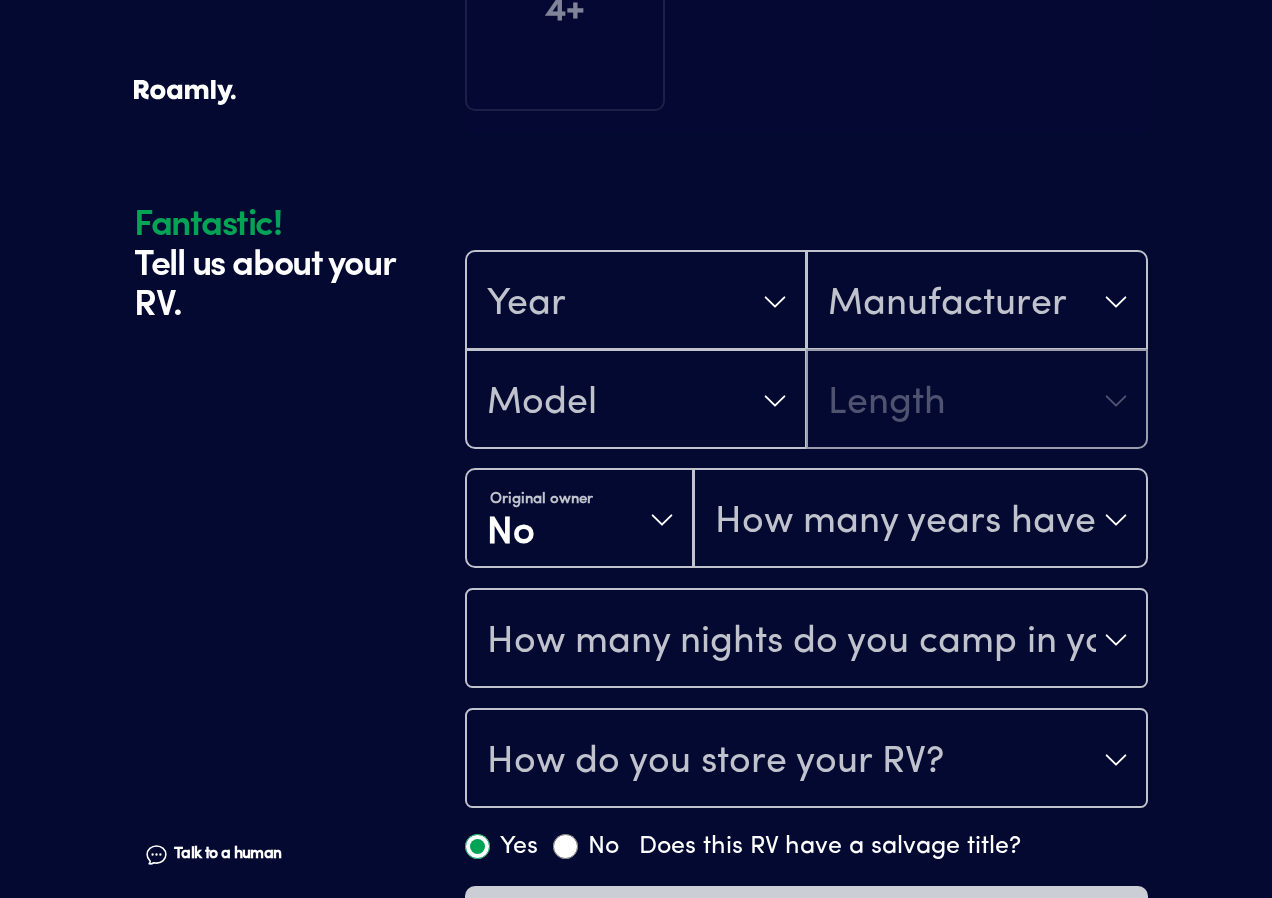 click on "How many nights do you camp in your RV?" at bounding box center (806, 640) 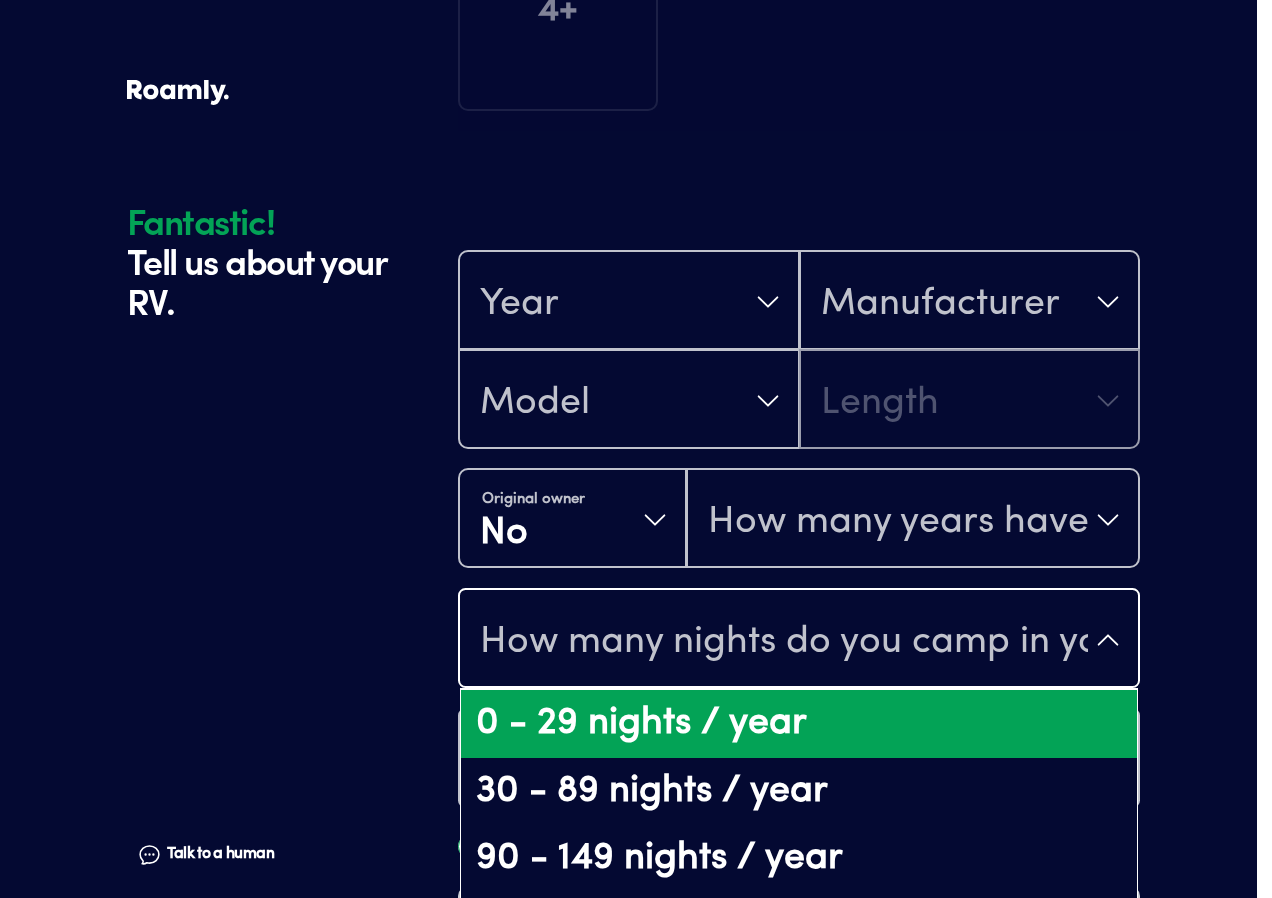 click on "0 - 29 nights / year" at bounding box center (799, 724) 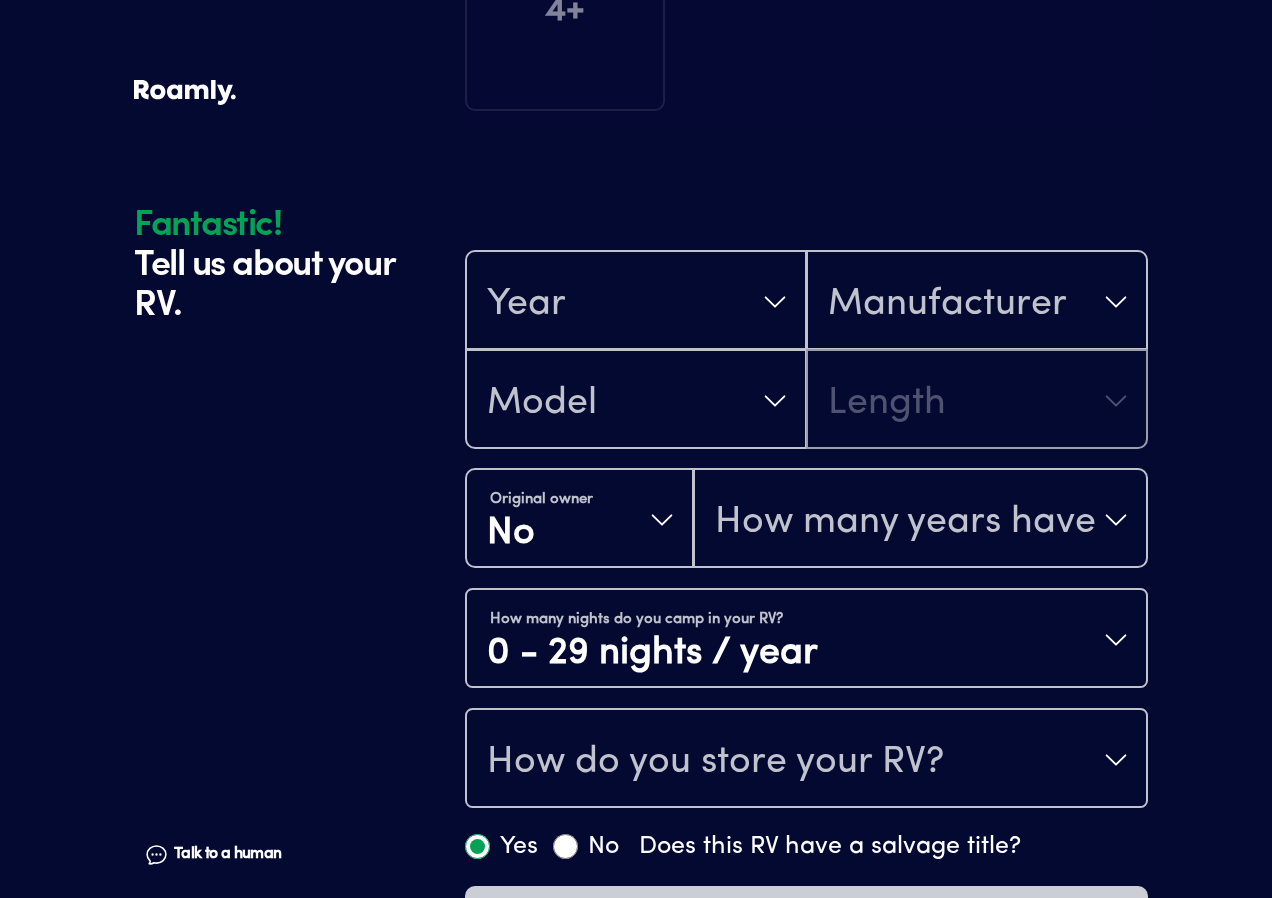 click on "How do you store your RV?" at bounding box center (806, 760) 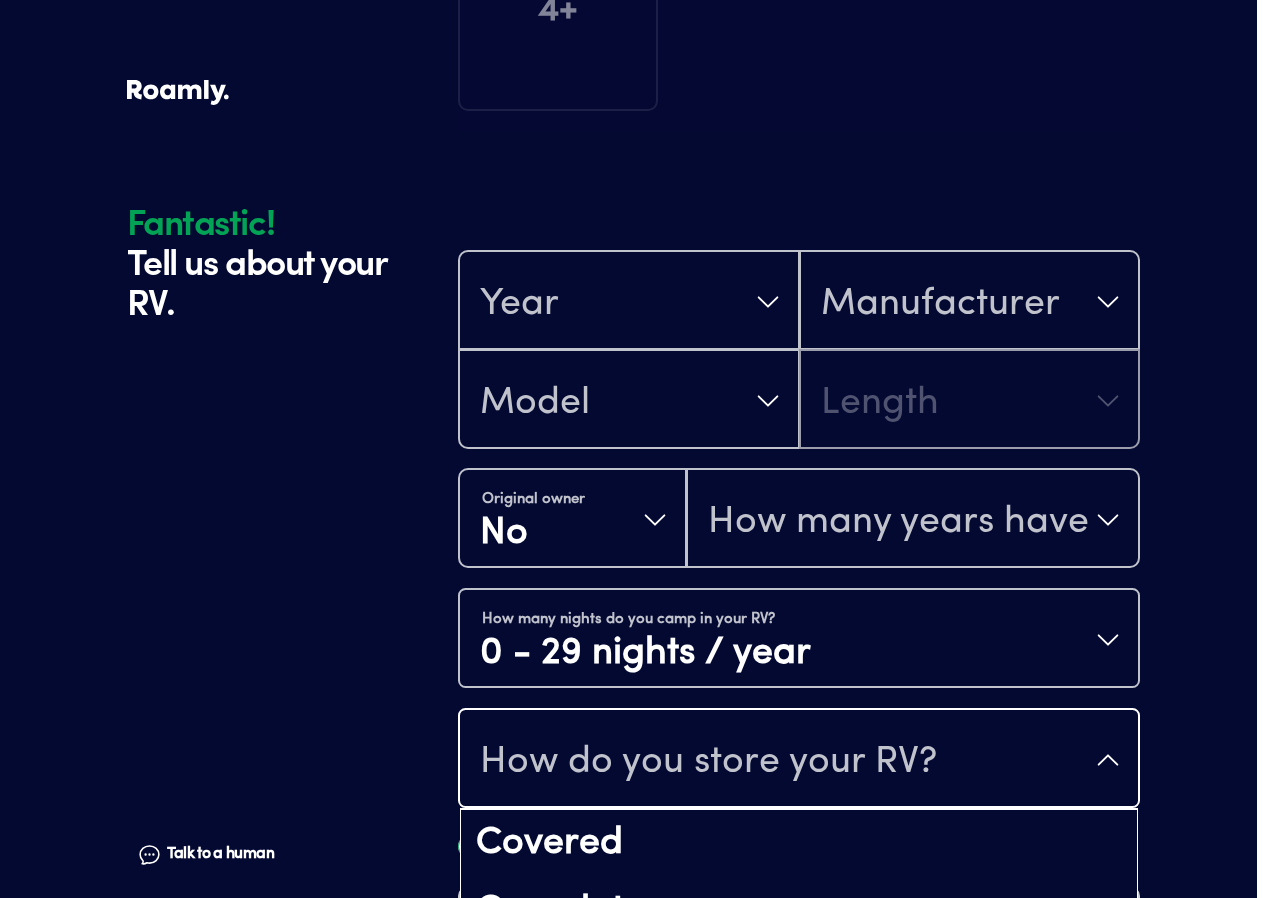 drag, startPoint x: 1249, startPoint y: 315, endPoint x: 1225, endPoint y: 624, distance: 309.93063 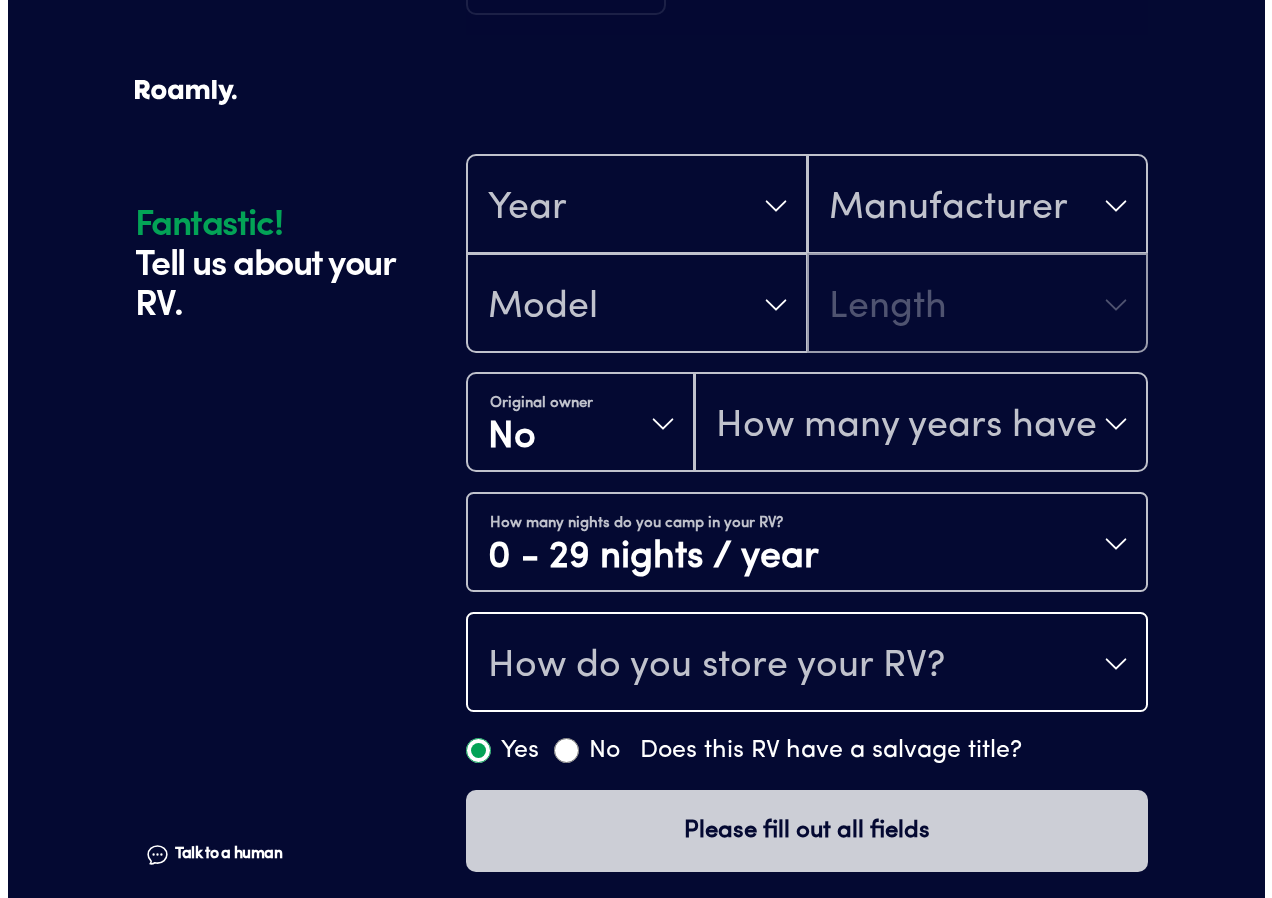 scroll, scrollTop: 579, scrollLeft: 0, axis: vertical 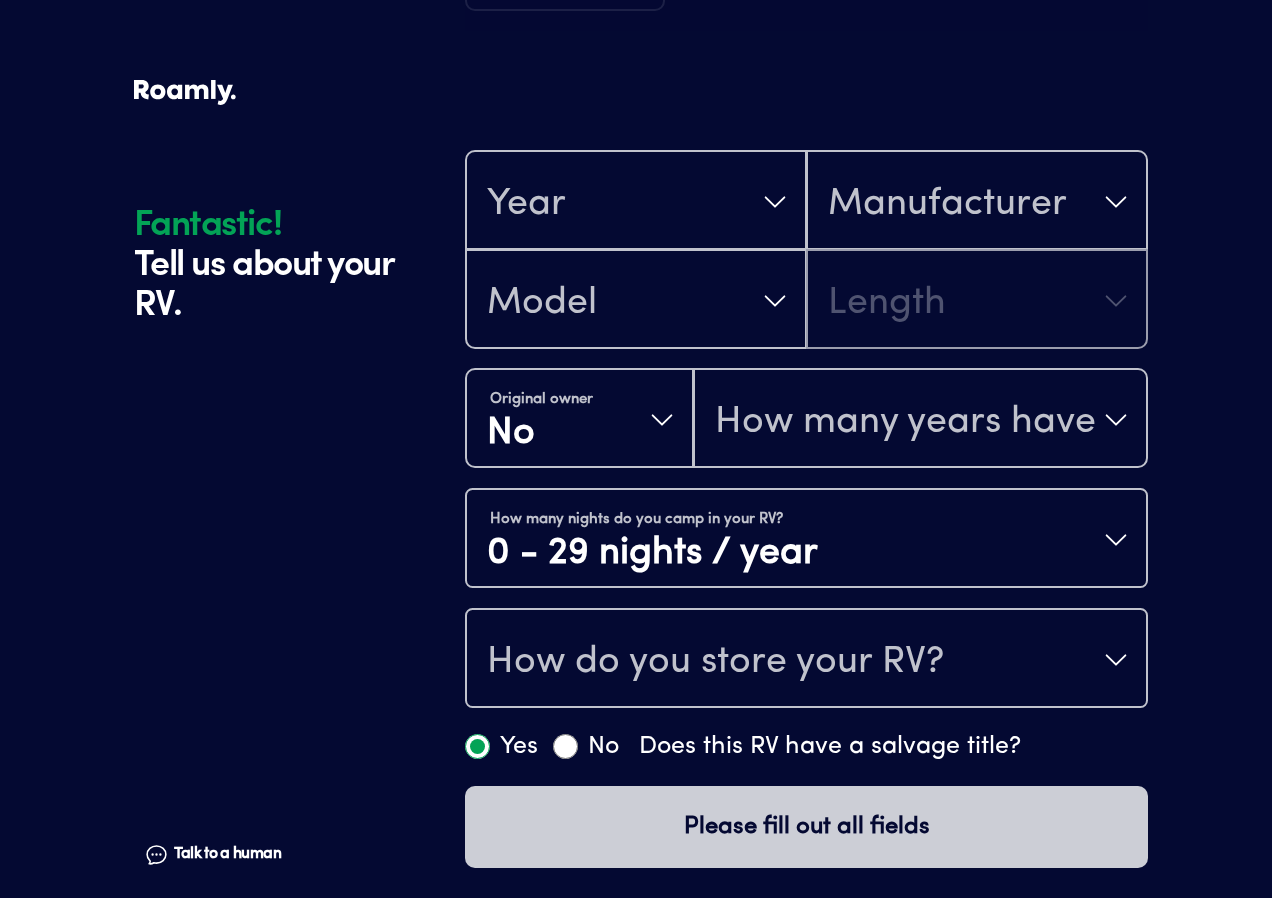 click on "How do you store your RV?" at bounding box center (806, 660) 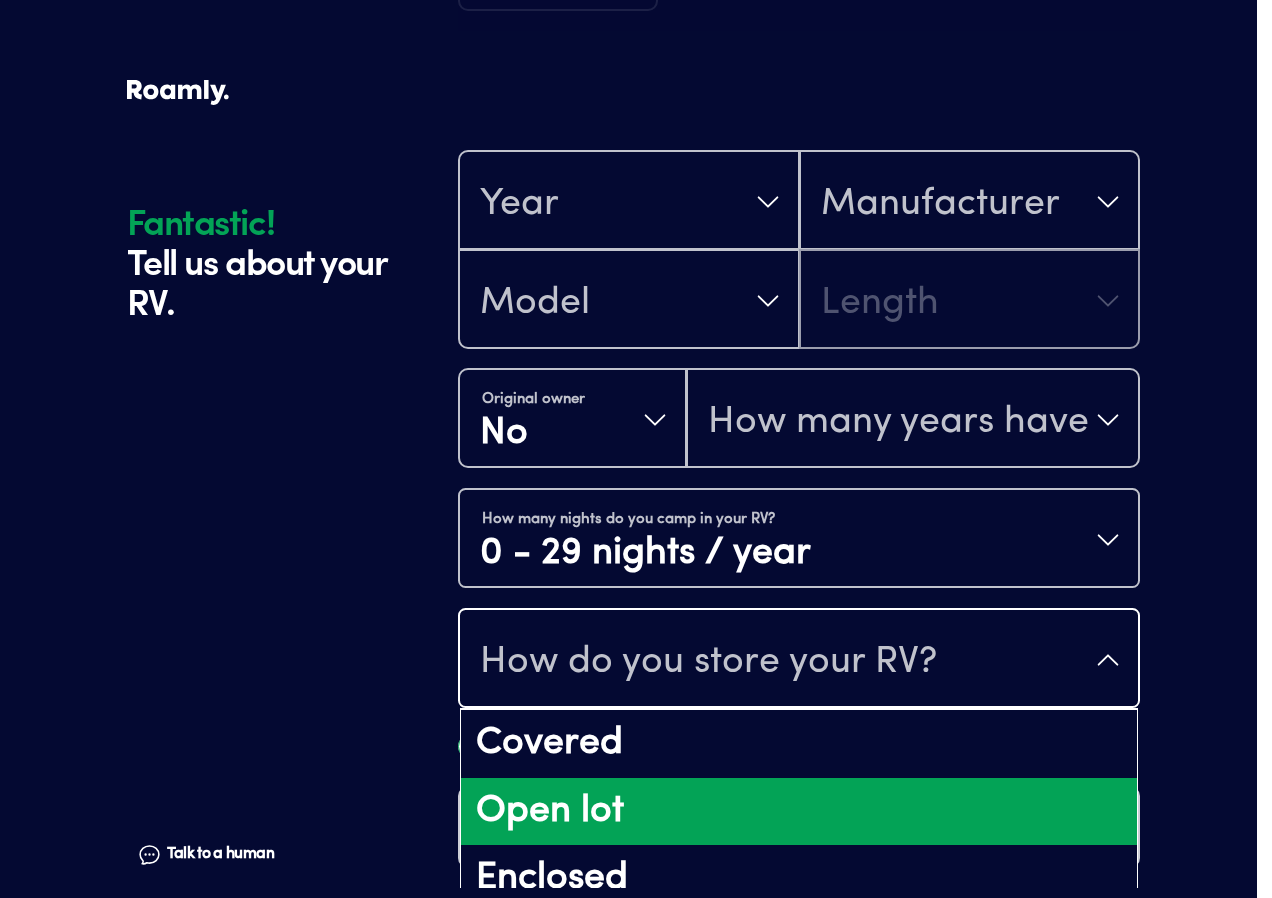 click on "Open lot" at bounding box center [799, 812] 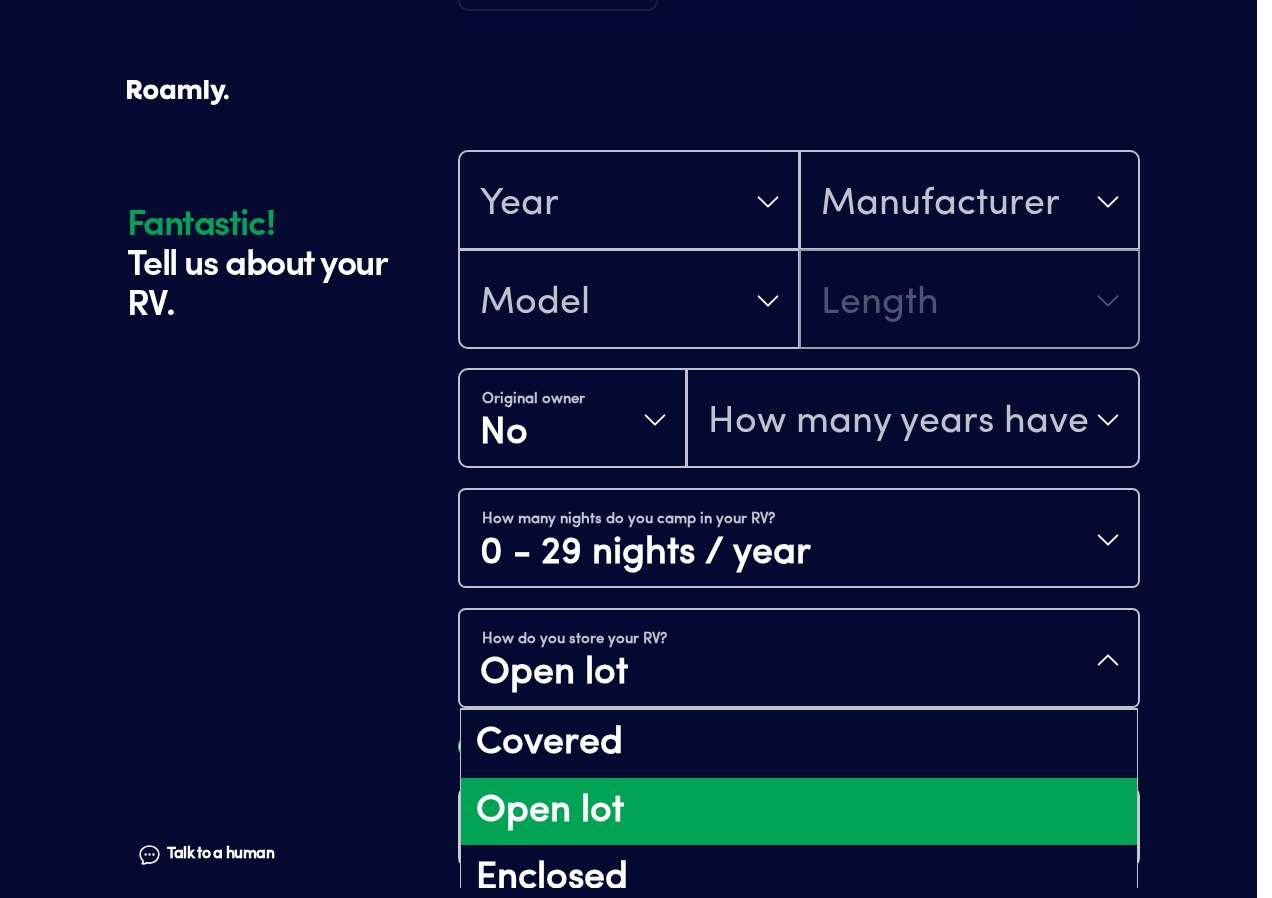 click on "How do you store your RV? Open lot" at bounding box center [799, 660] 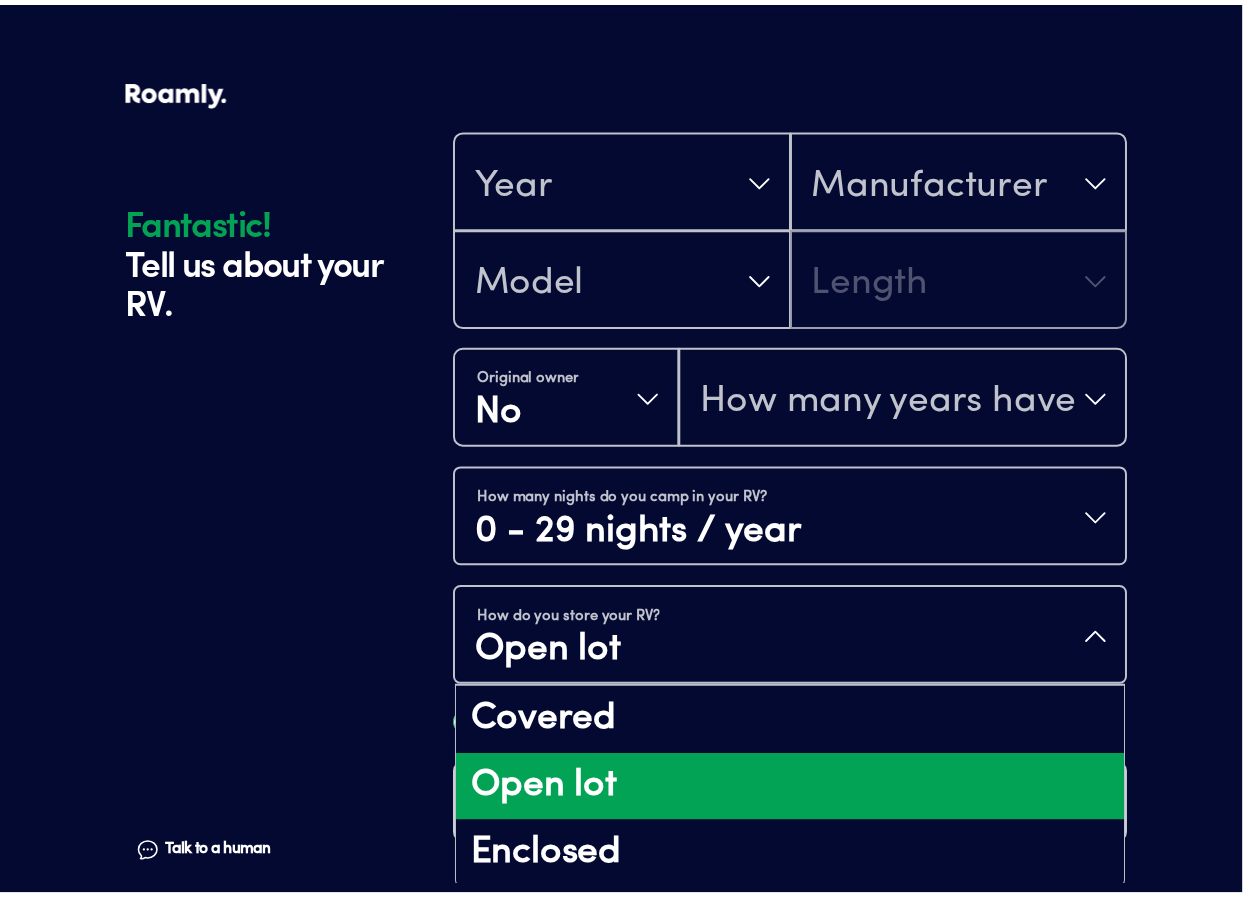 scroll, scrollTop: 26, scrollLeft: 0, axis: vertical 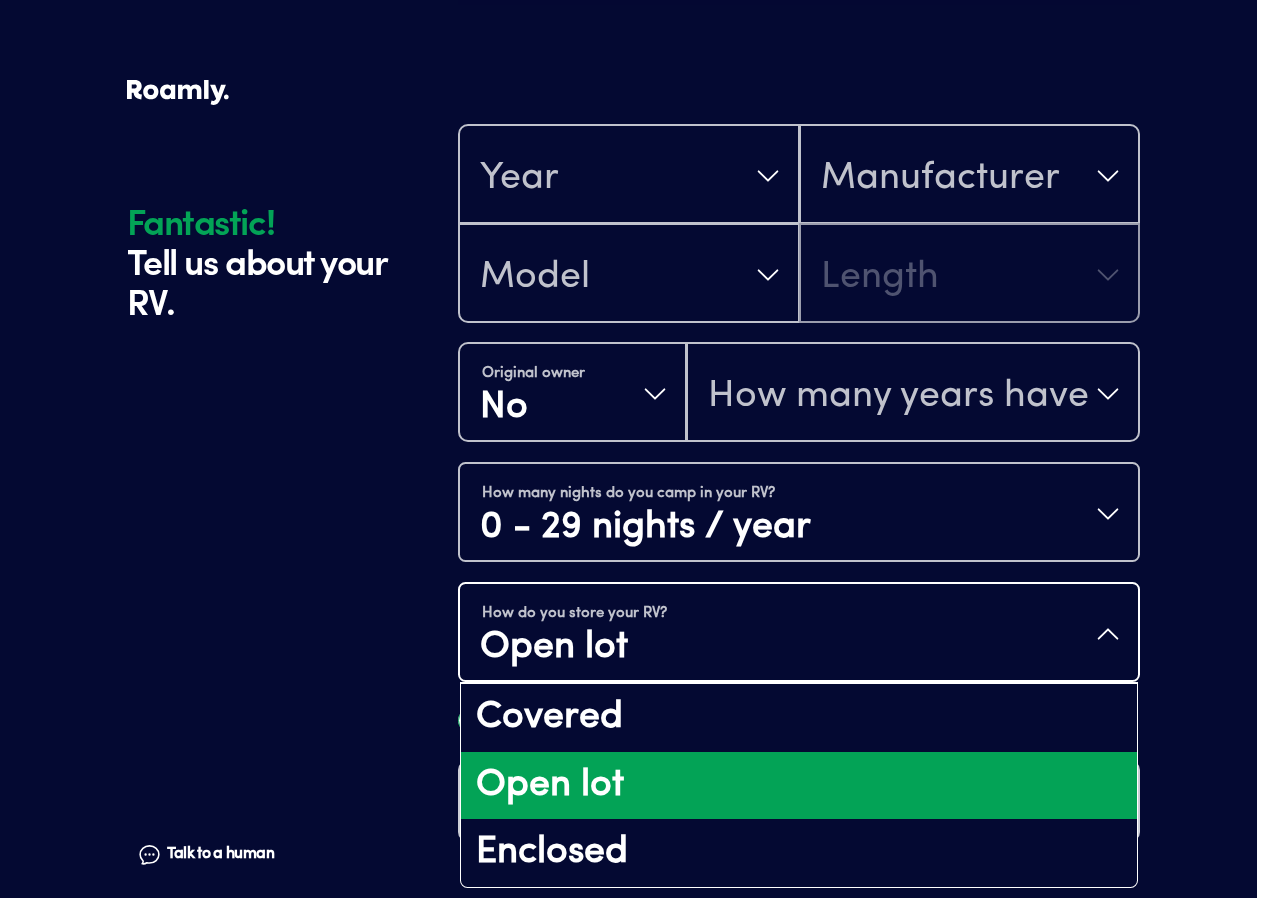 click on "Open lot" at bounding box center [799, 786] 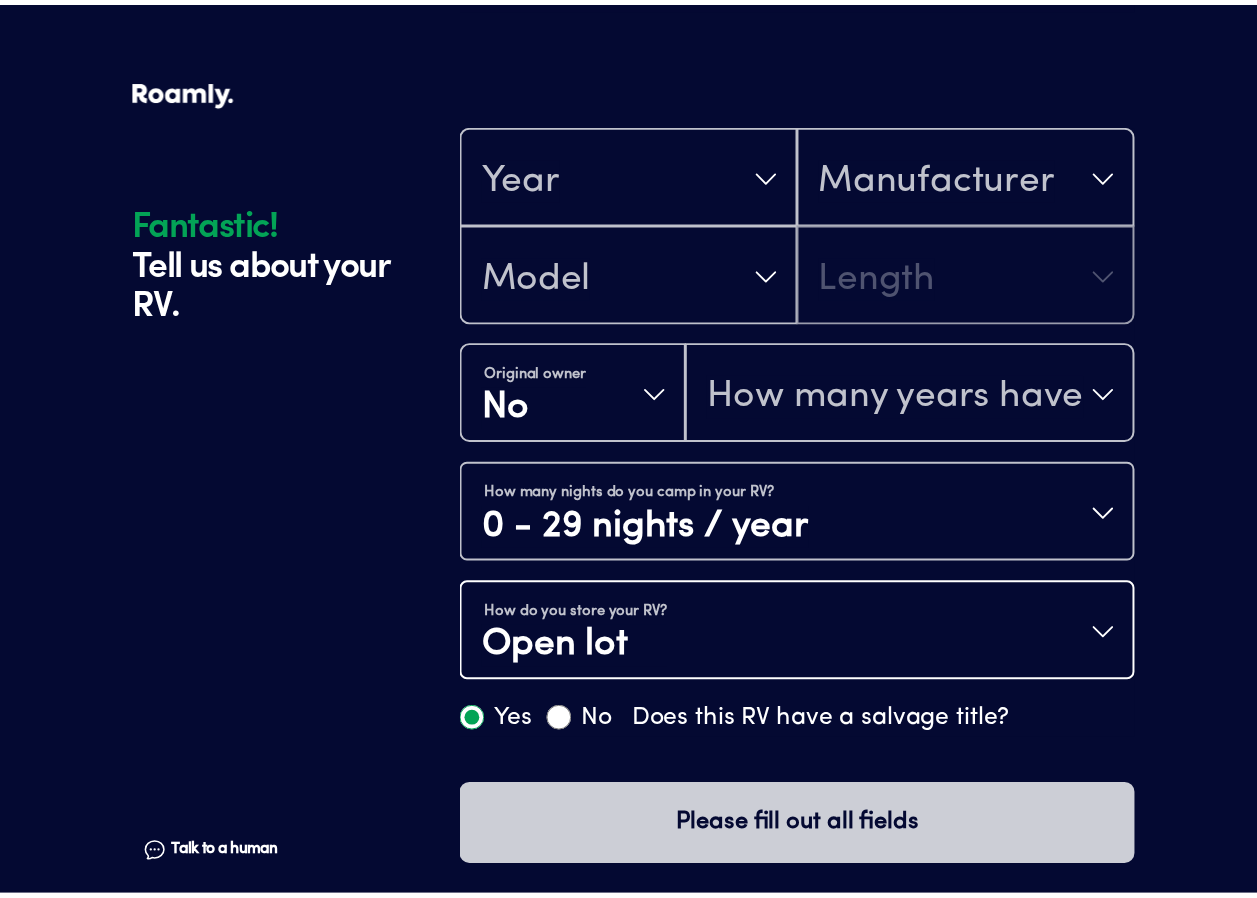 scroll, scrollTop: 0, scrollLeft: 0, axis: both 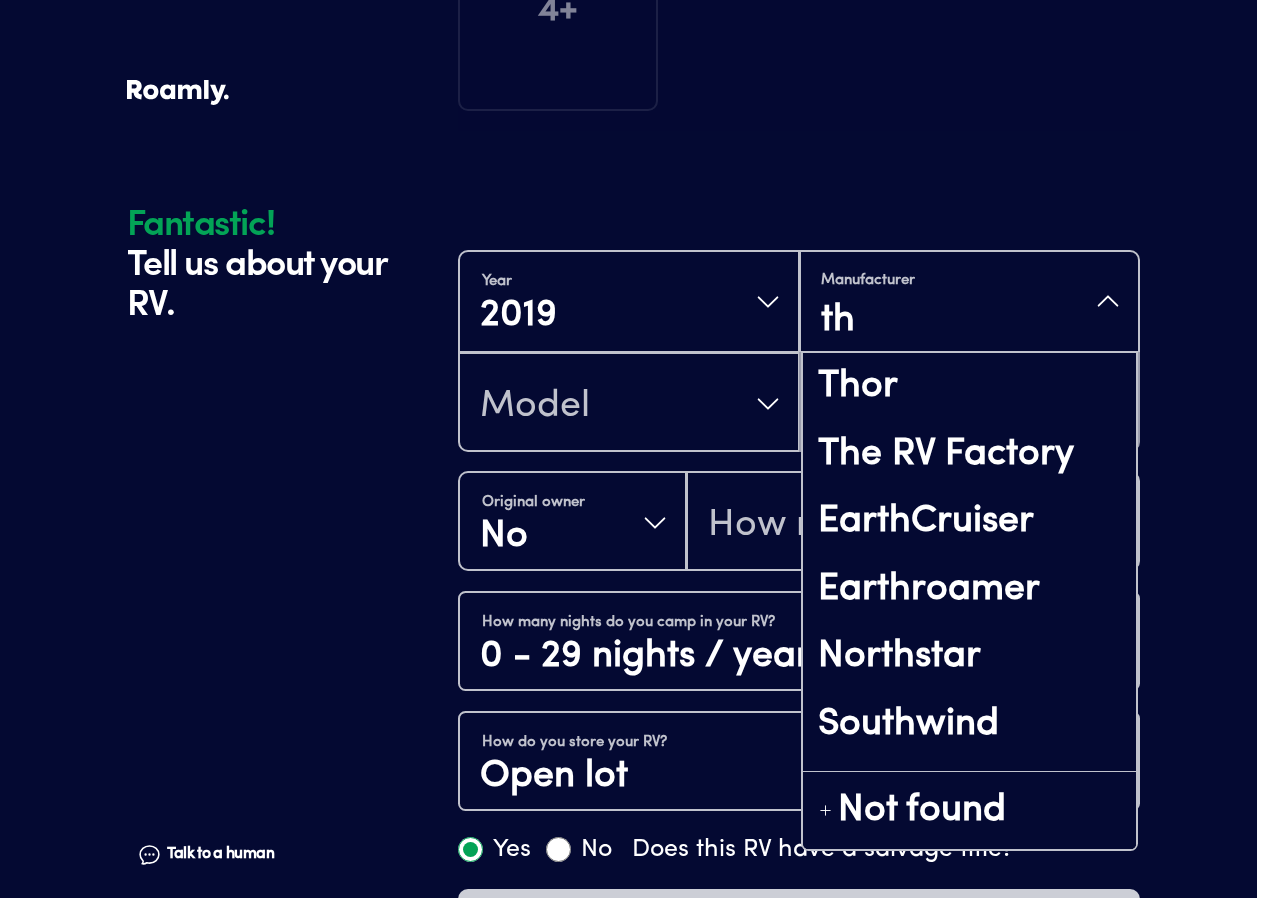 type on "tho" 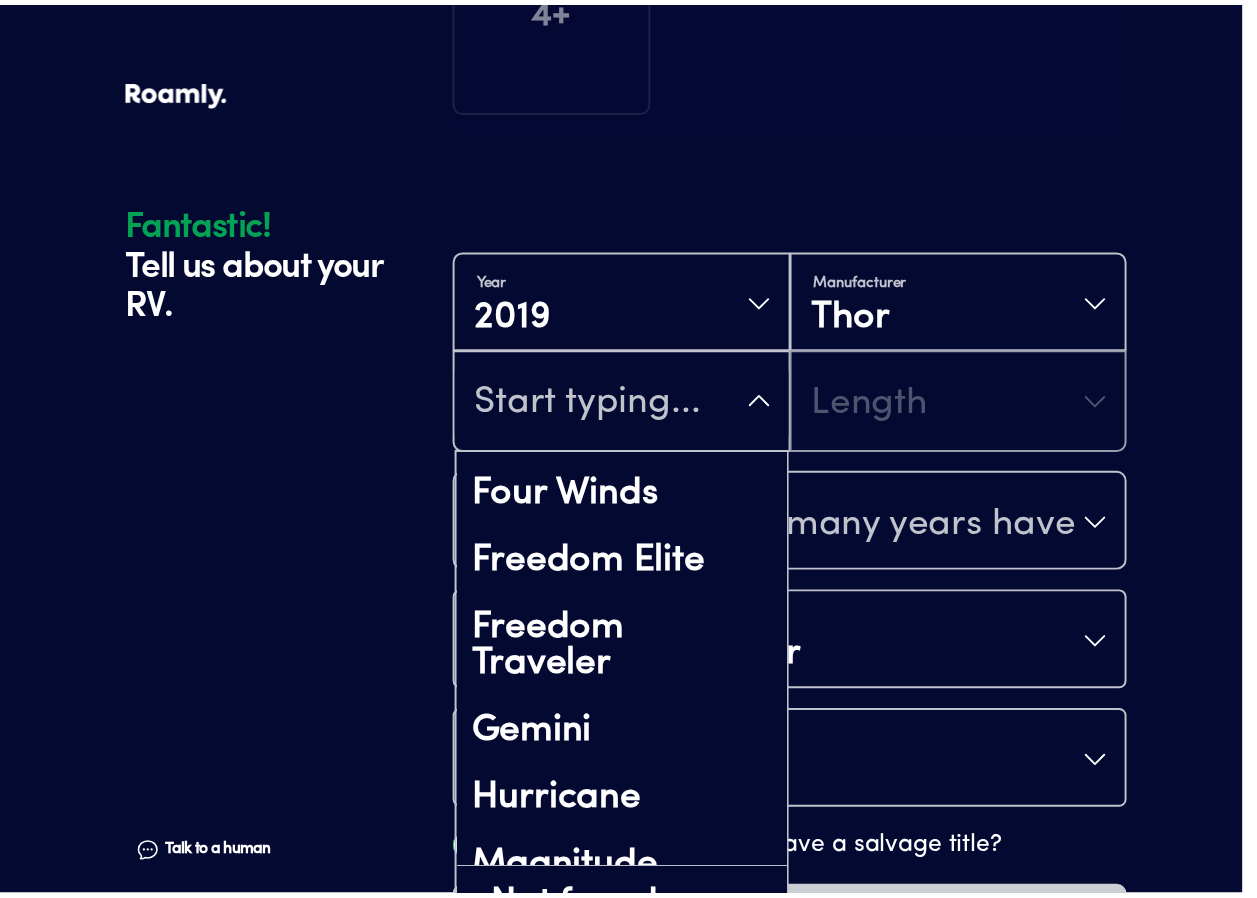 scroll, scrollTop: 600, scrollLeft: 0, axis: vertical 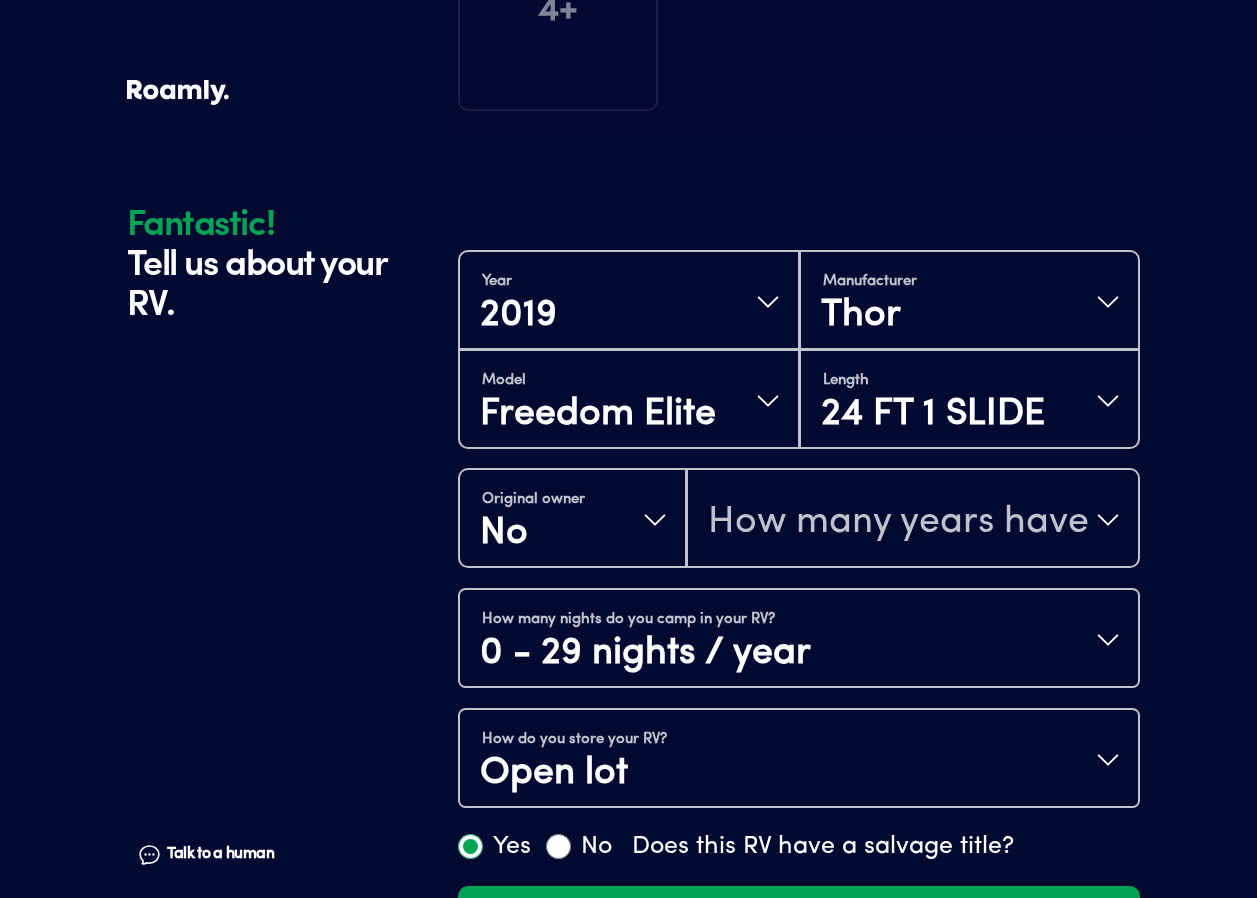 click on "Fantastic! Tell us about your RV. Talk to a human Chat 1 2 3 4+ Edit How many RVs or Trailers do you want to cover? Fantastic! Tell us about your RV. Talk to a human Chat Year [DATE] Manufacturer Thor Model Freedom Elite Length 24 FT 1 SLIDE Original owner No How many years have you owned it? How many nights do you camp in your RV? 0 - 29 nights / year How do you store your RV? Open lot Yes No Does this RV have a salvage title? Continue" at bounding box center [628, 259] 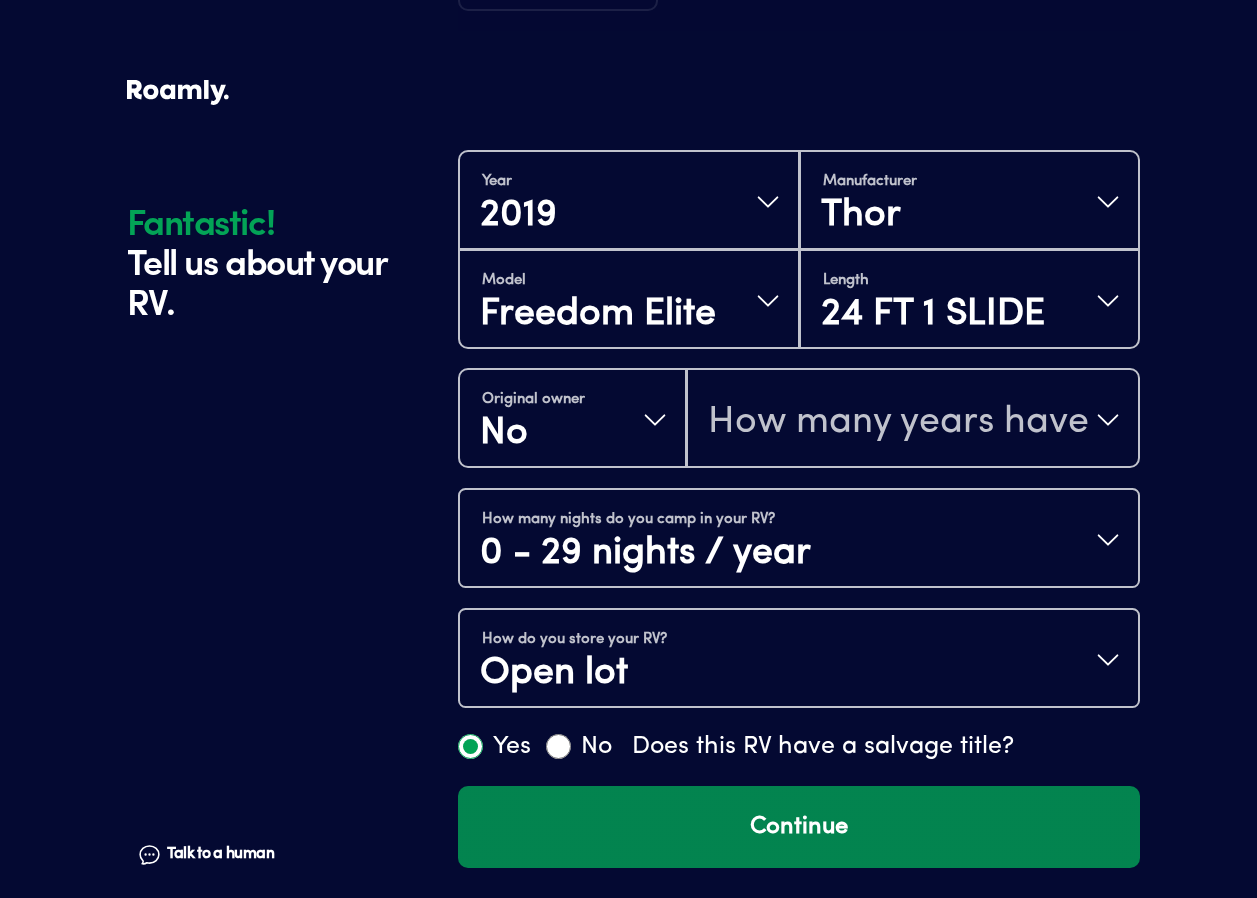 click on "Continue" at bounding box center (799, 827) 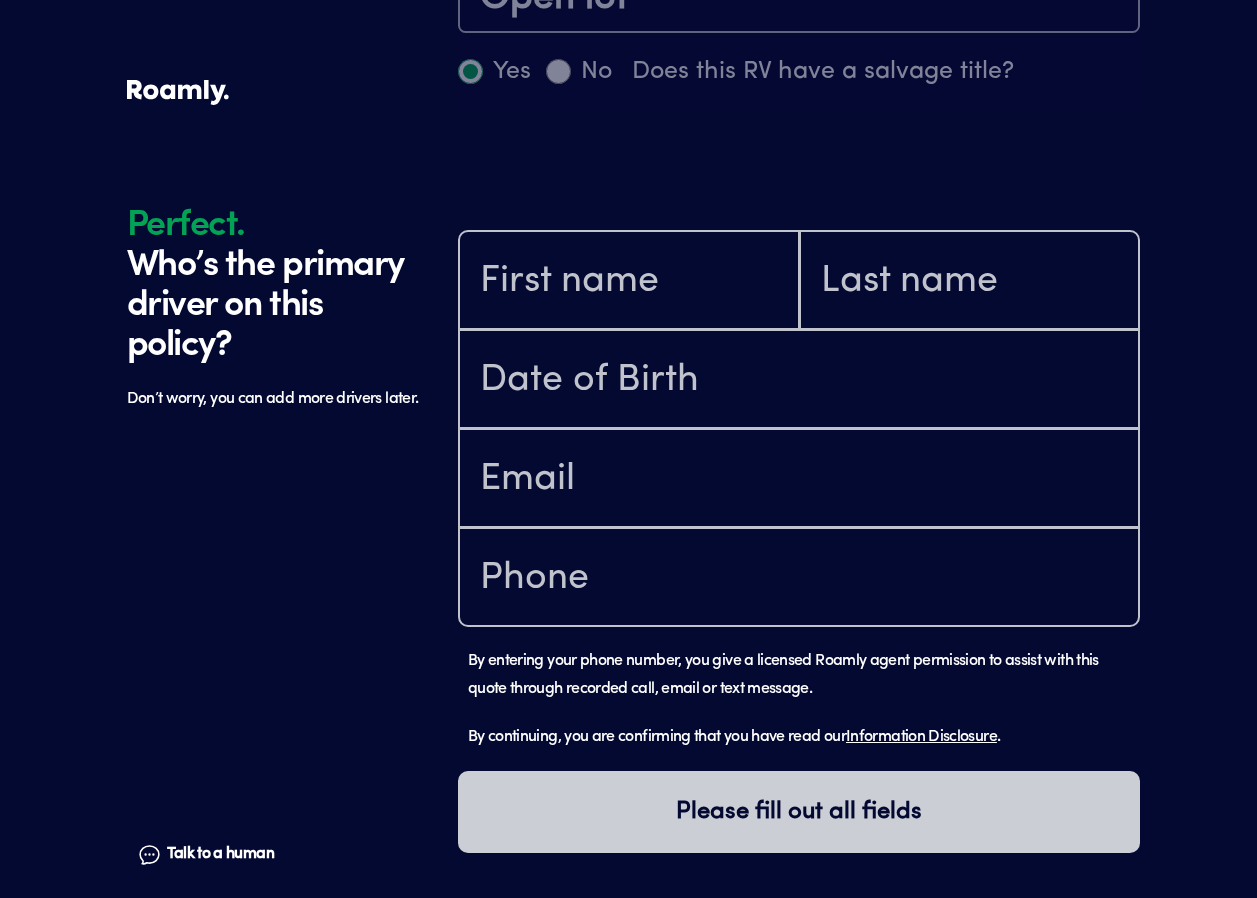 scroll, scrollTop: 1335, scrollLeft: 0, axis: vertical 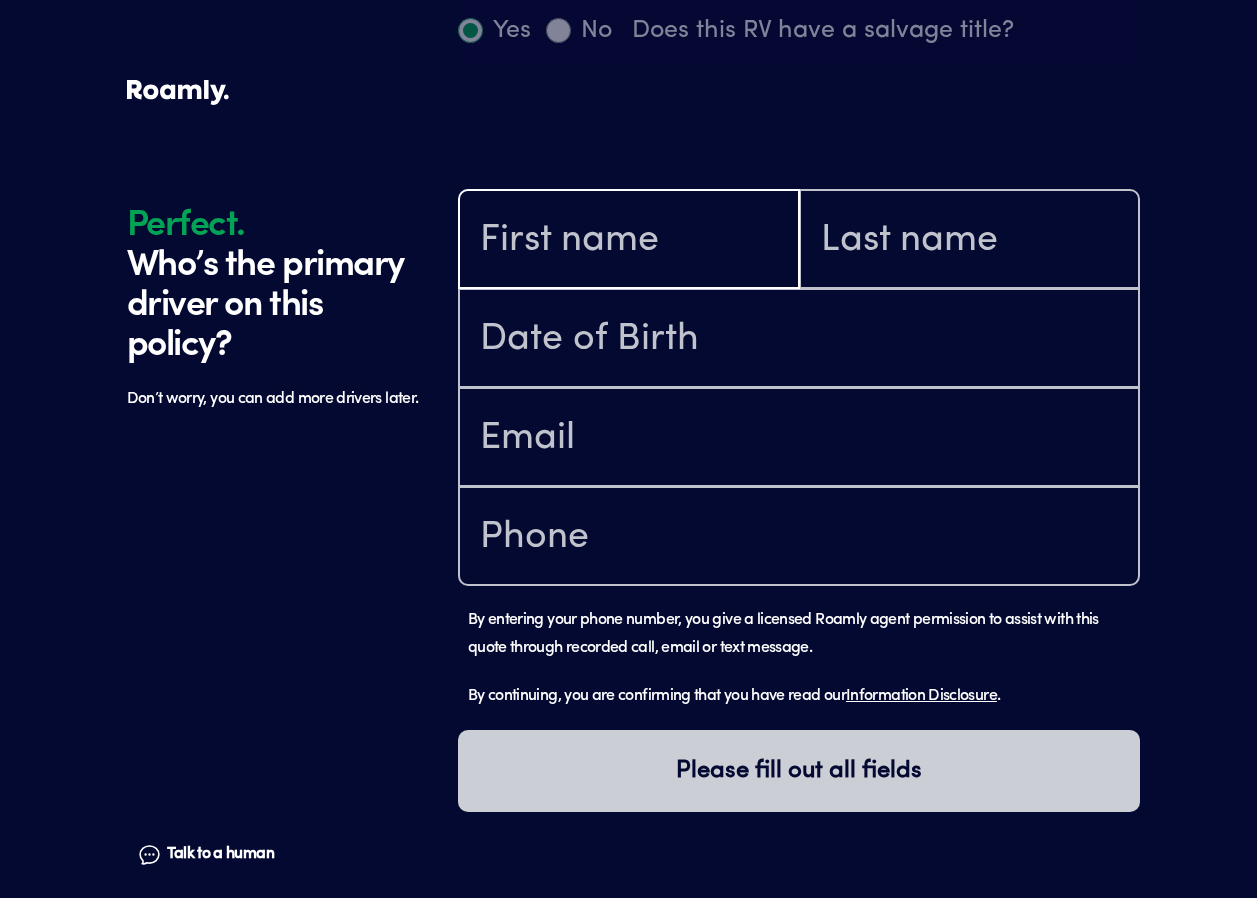 click at bounding box center (629, 241) 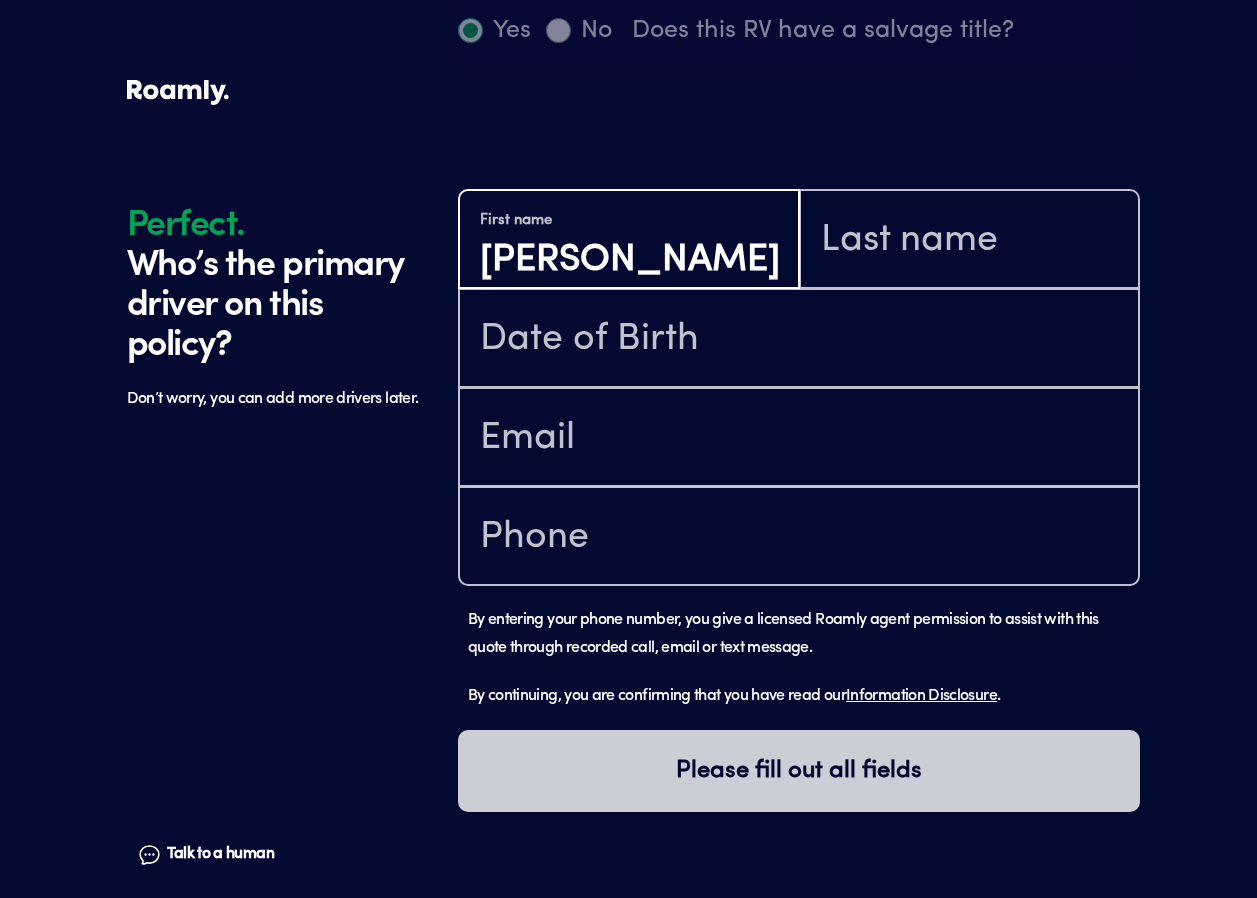 type on "[PERSON_NAME]" 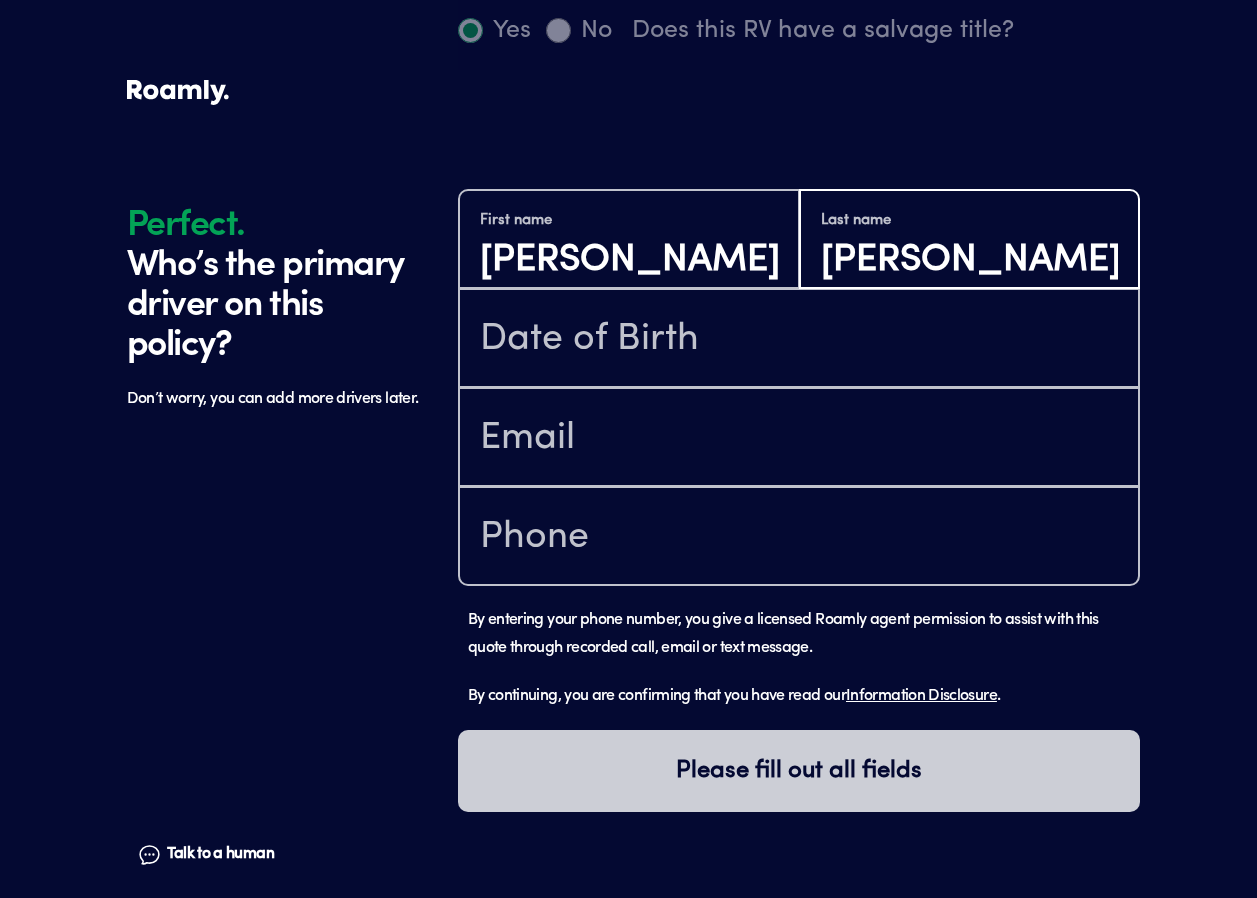 type on "[PERSON_NAME]" 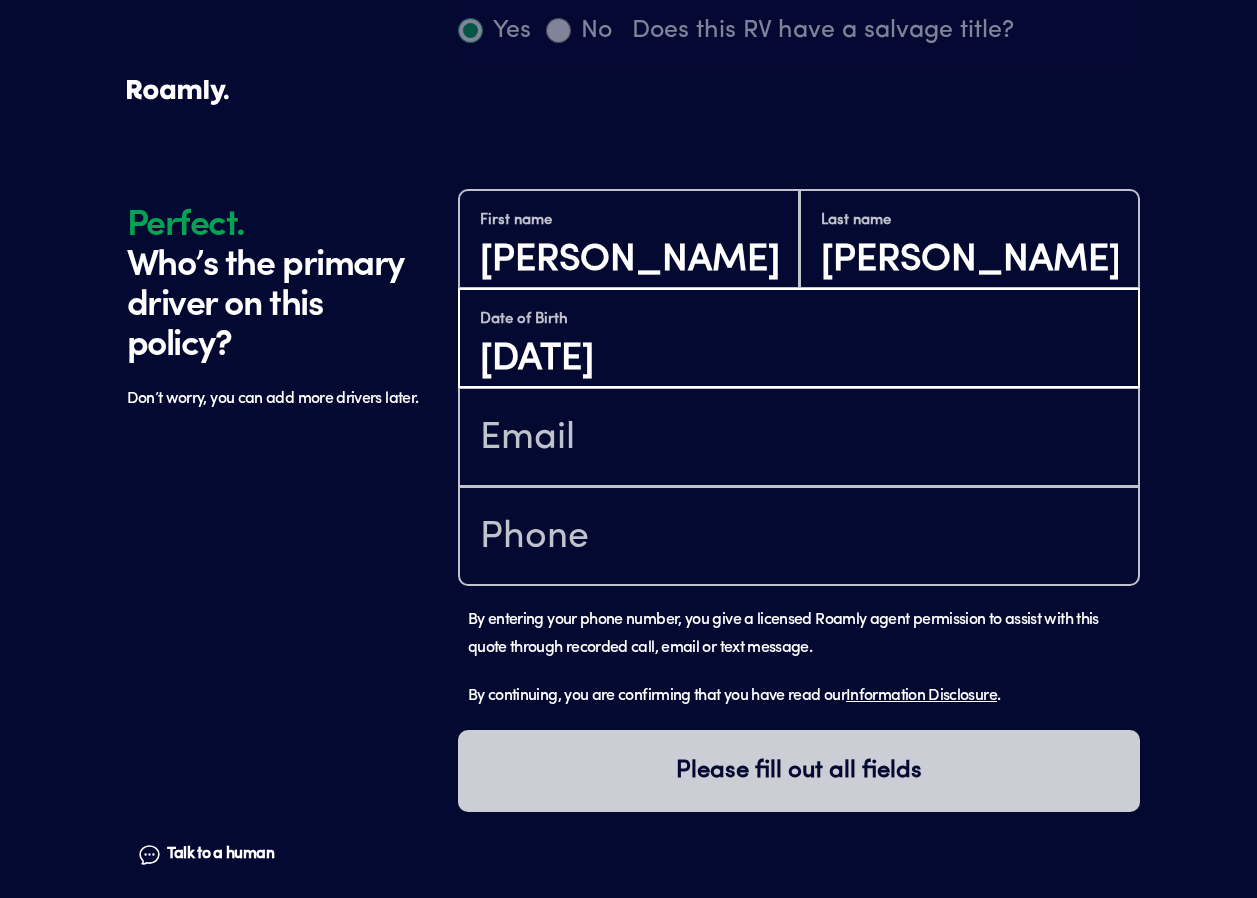type on "[DATE]" 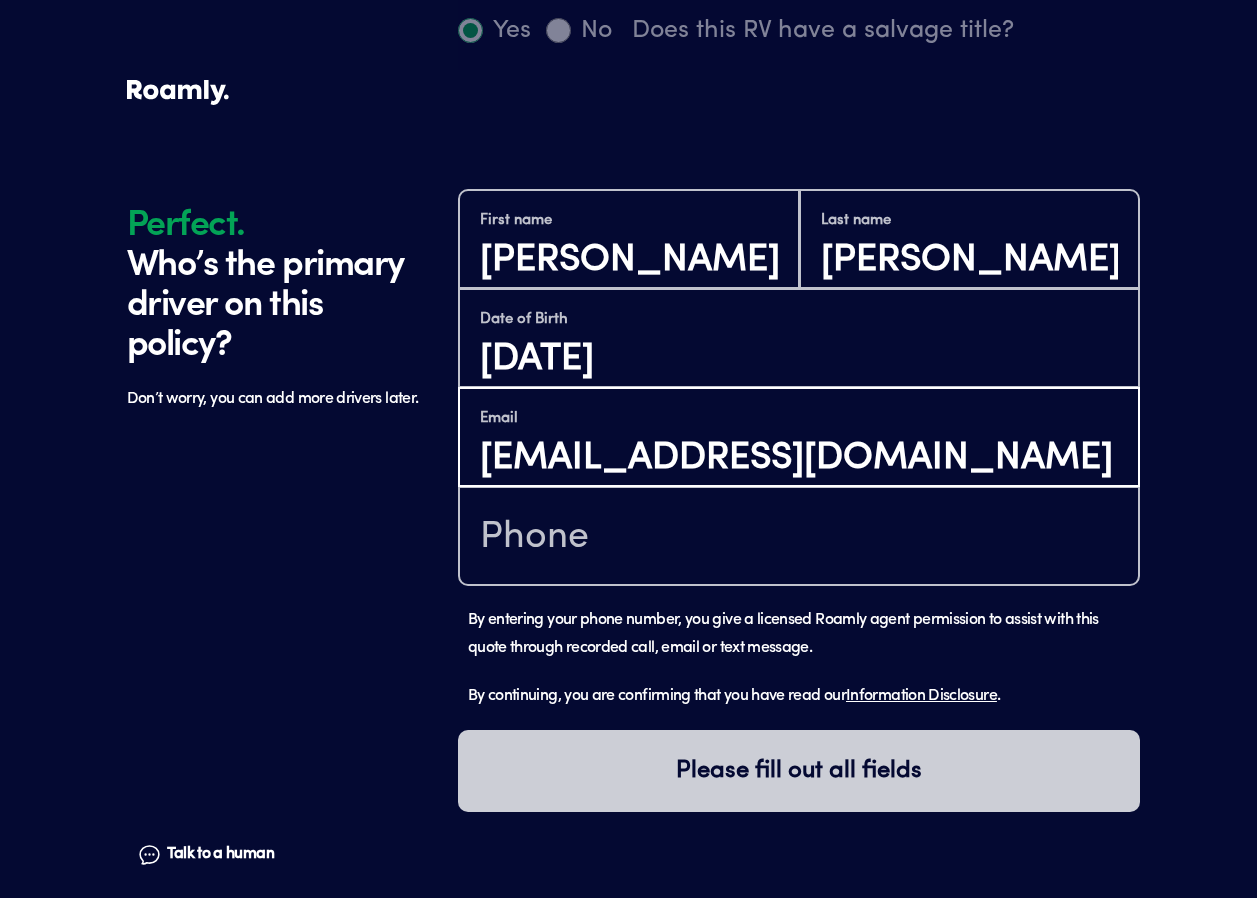 type on "[EMAIL_ADDRESS][DOMAIN_NAME]" 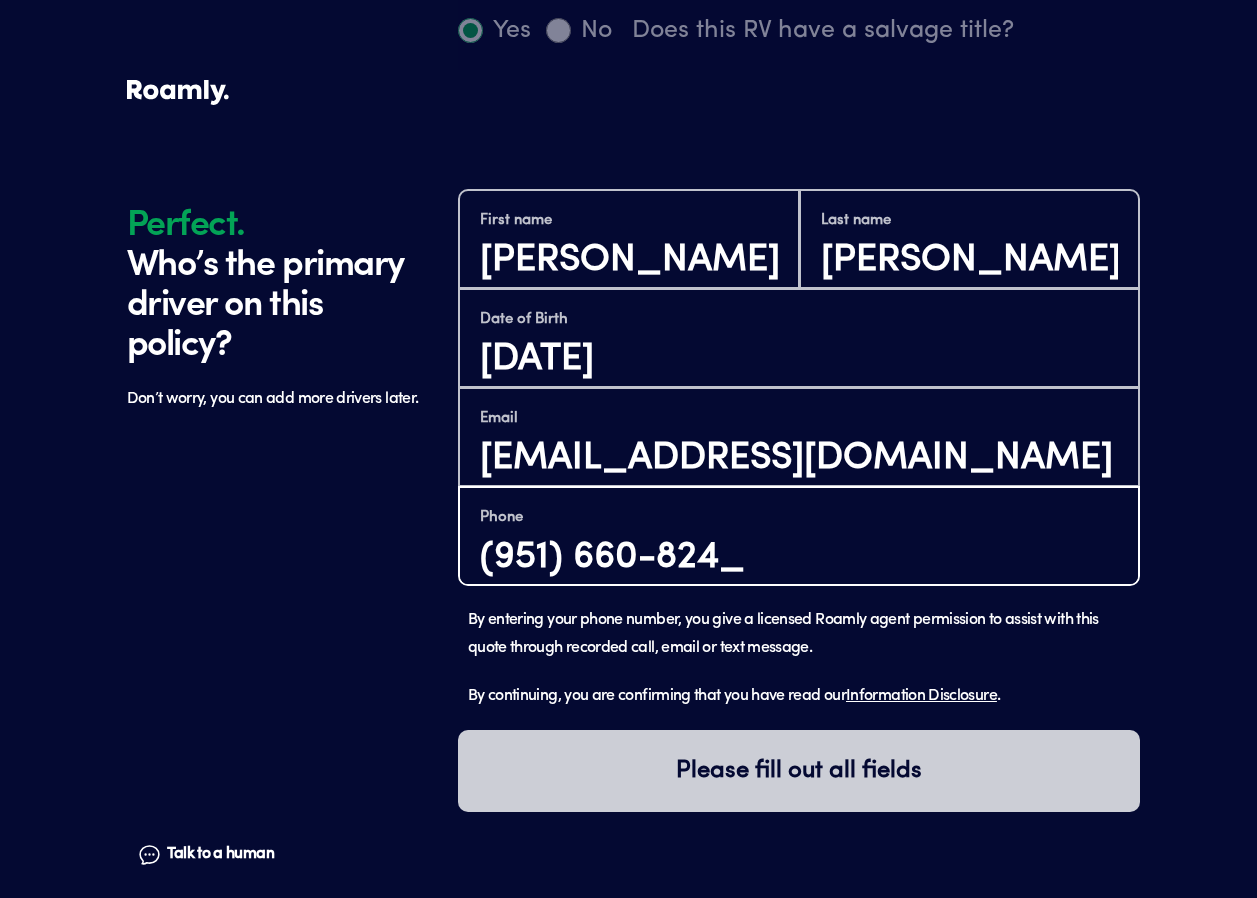 type on "[PHONE_NUMBER]" 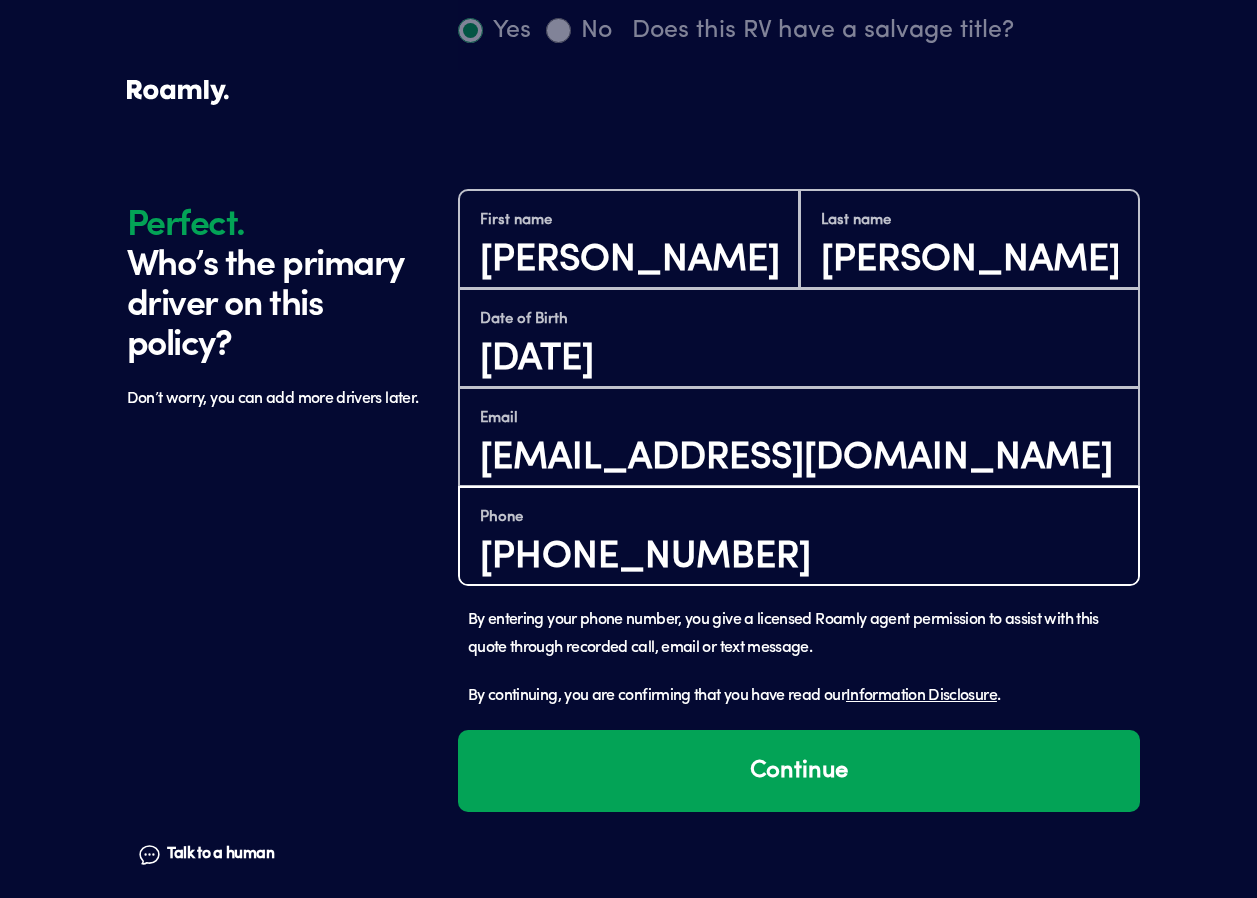 drag, startPoint x: 750, startPoint y: 548, endPoint x: 381, endPoint y: 534, distance: 369.26547 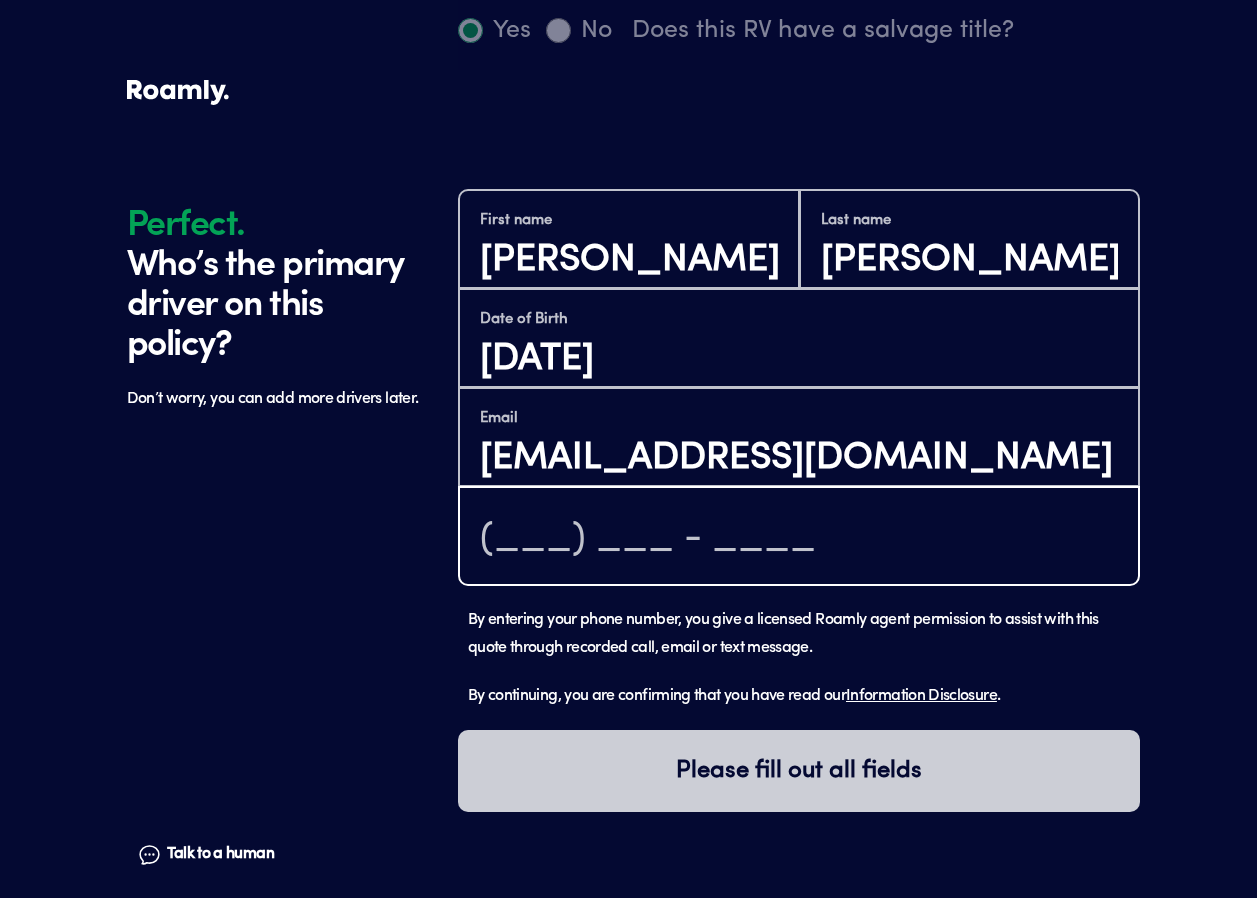 click at bounding box center (799, 538) 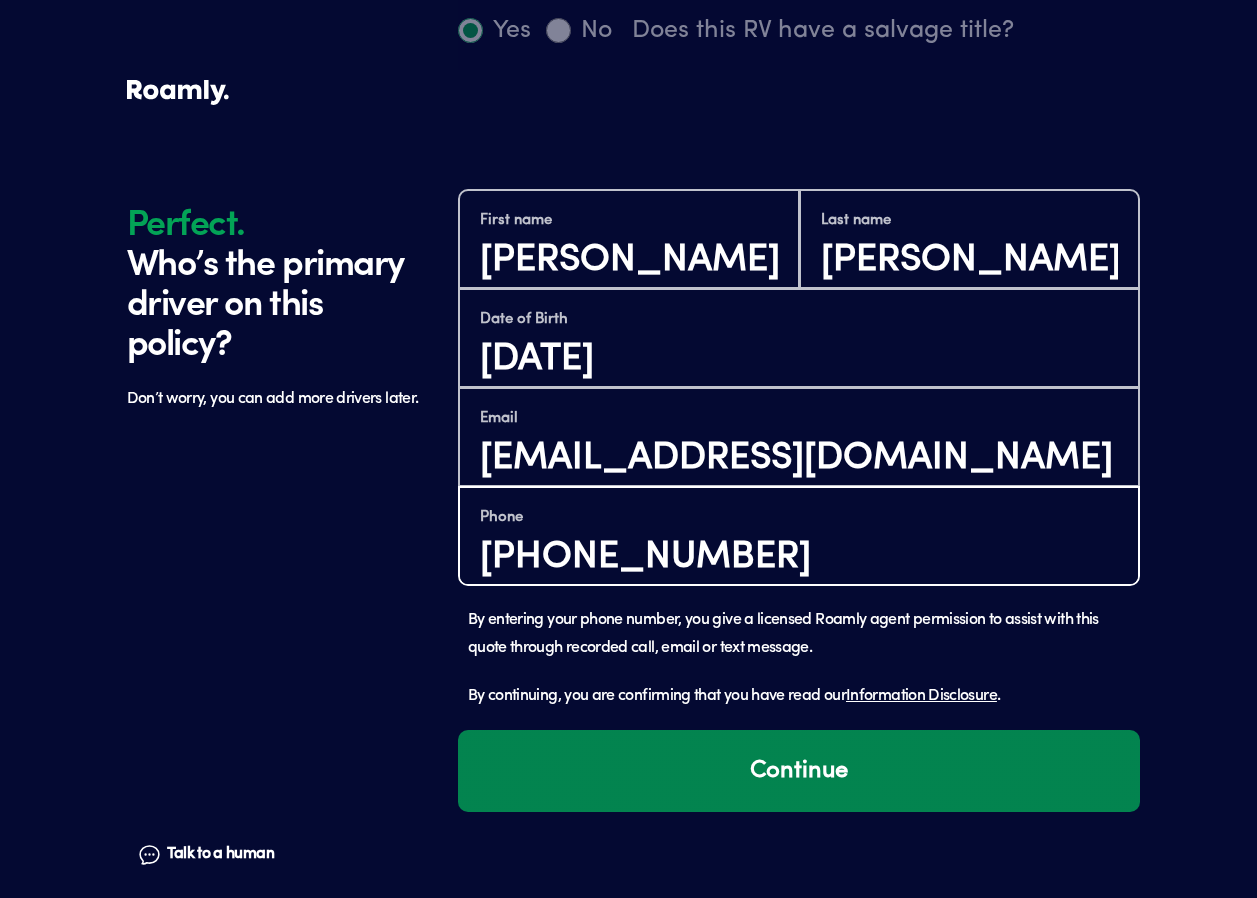 type on "[PHONE_NUMBER]" 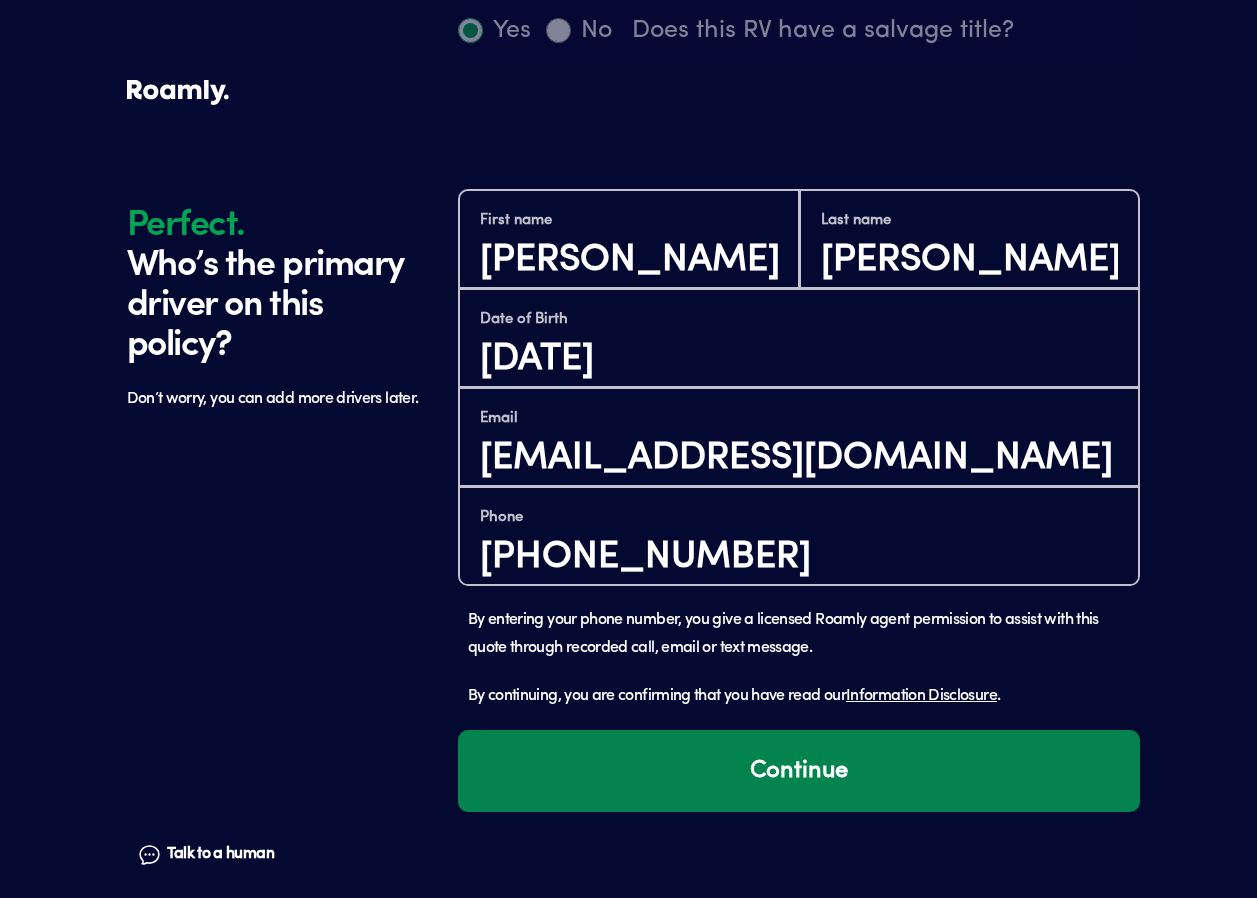 click on "Continue" at bounding box center [799, 771] 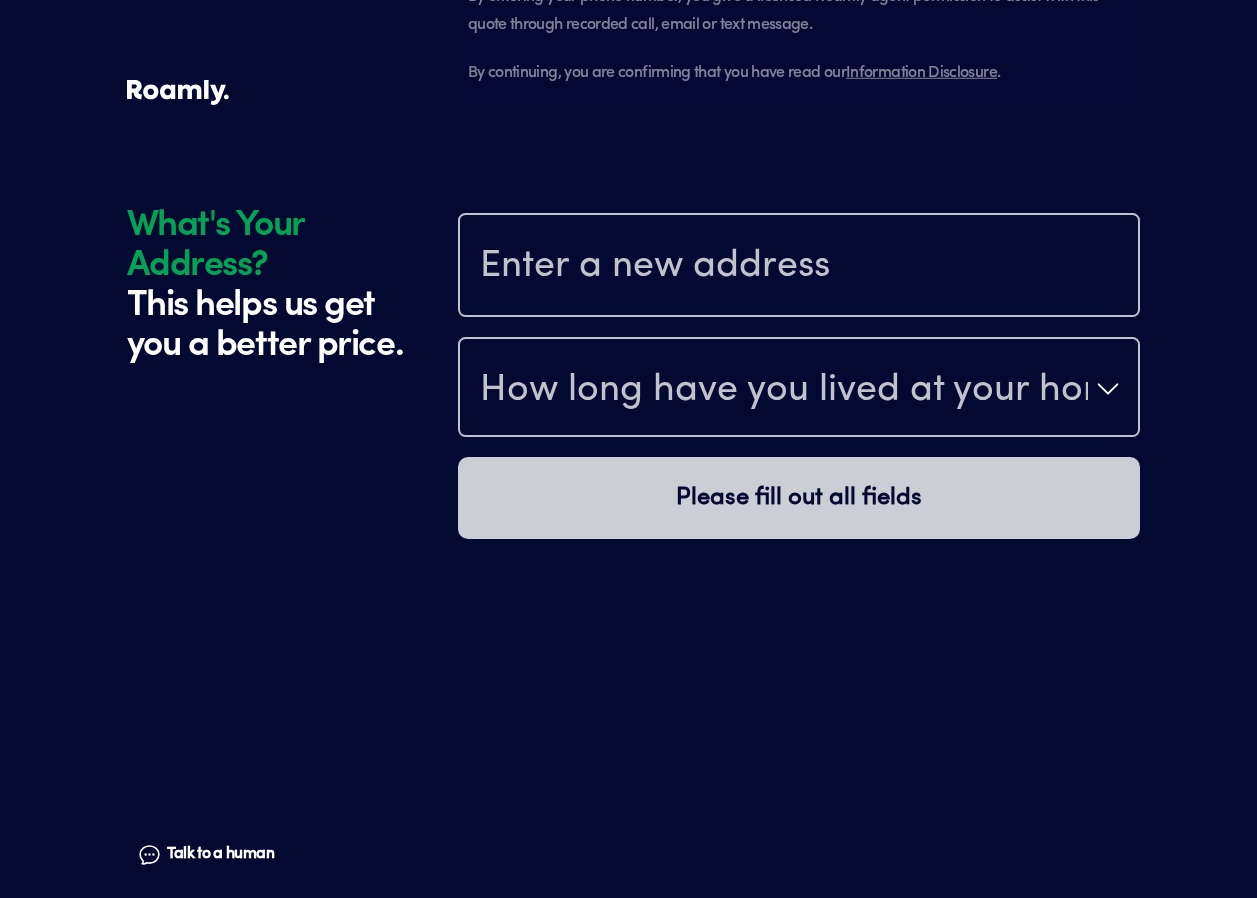 scroll, scrollTop: 2035, scrollLeft: 0, axis: vertical 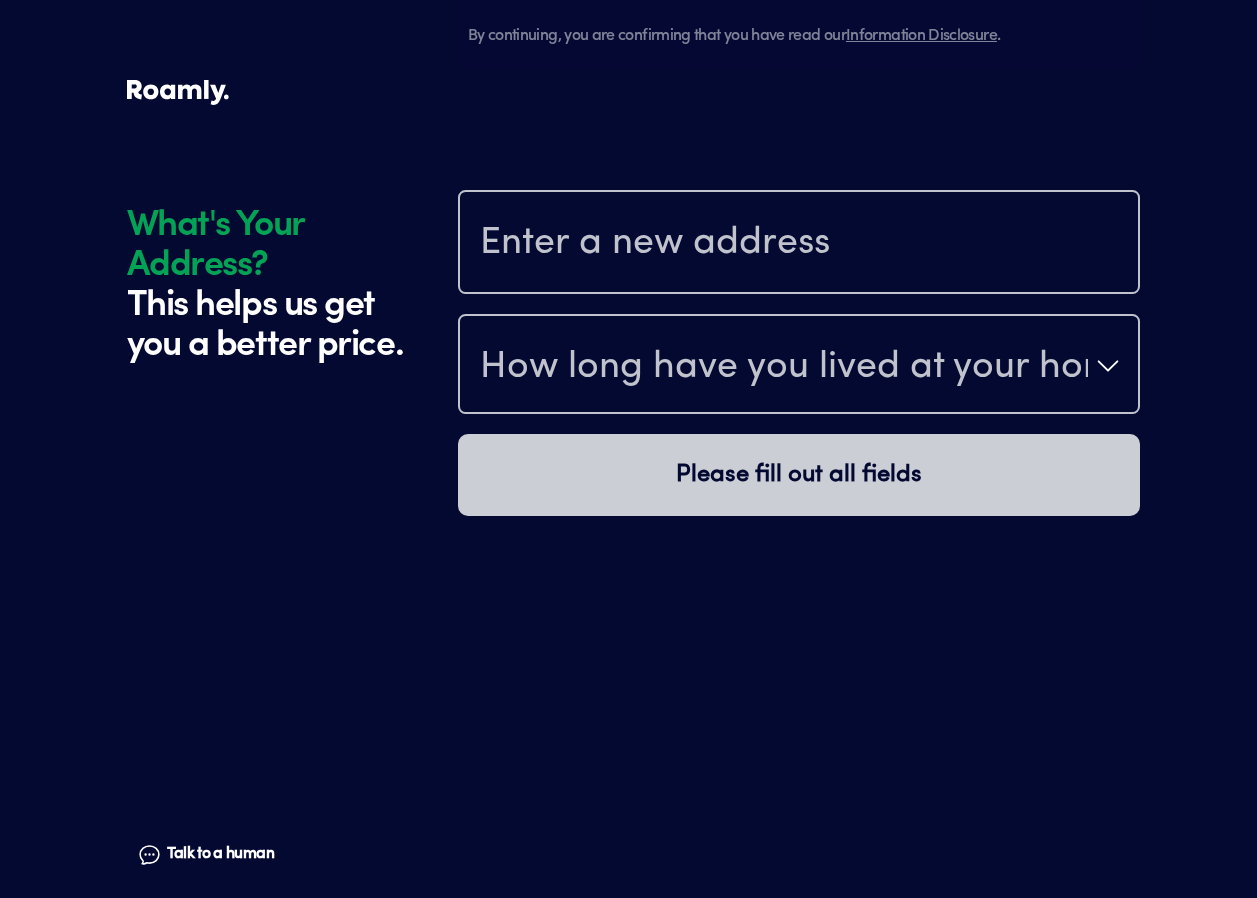 click at bounding box center (799, 244) 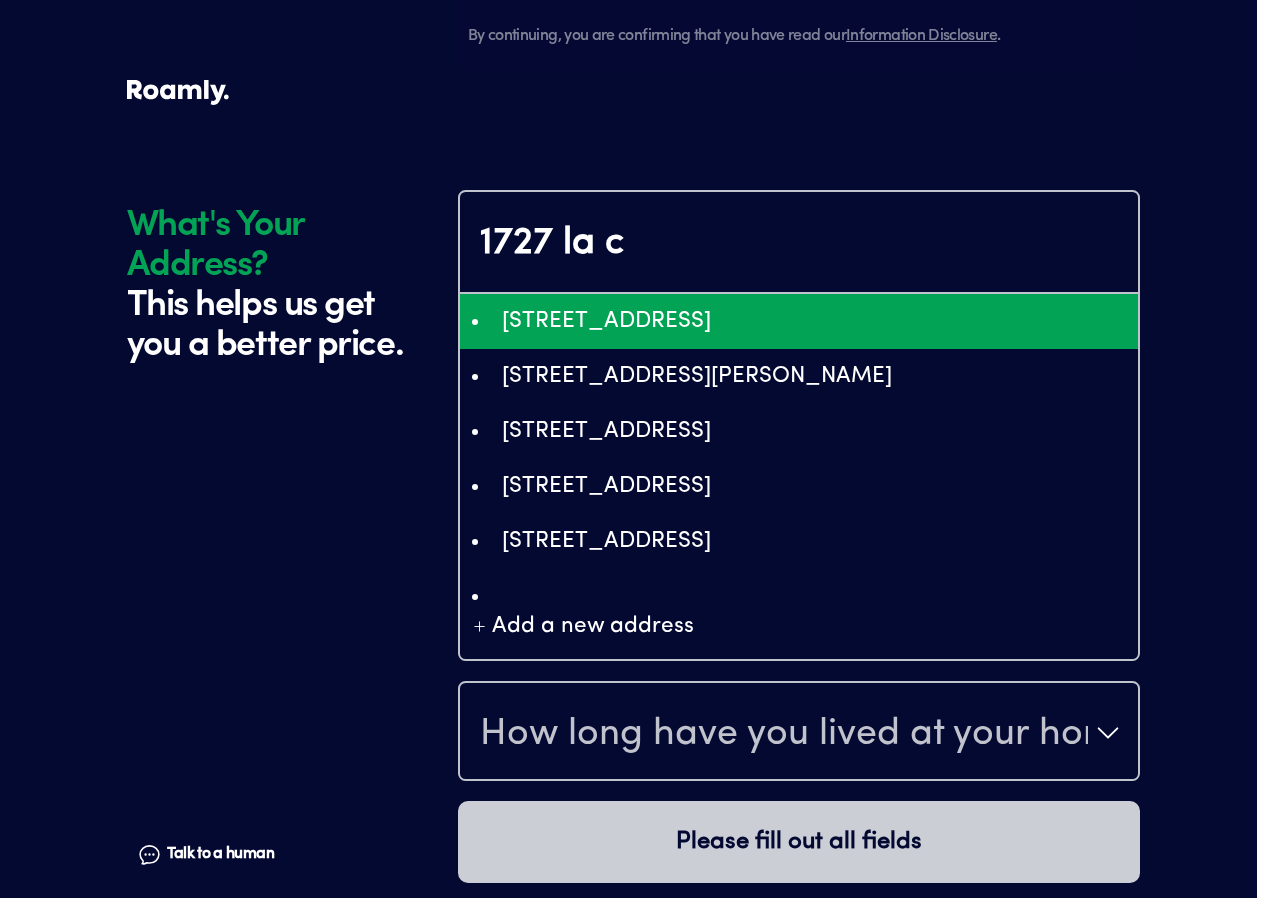 type on "ChIJb_zIKzVo7IARK2V3wFbiQRo" 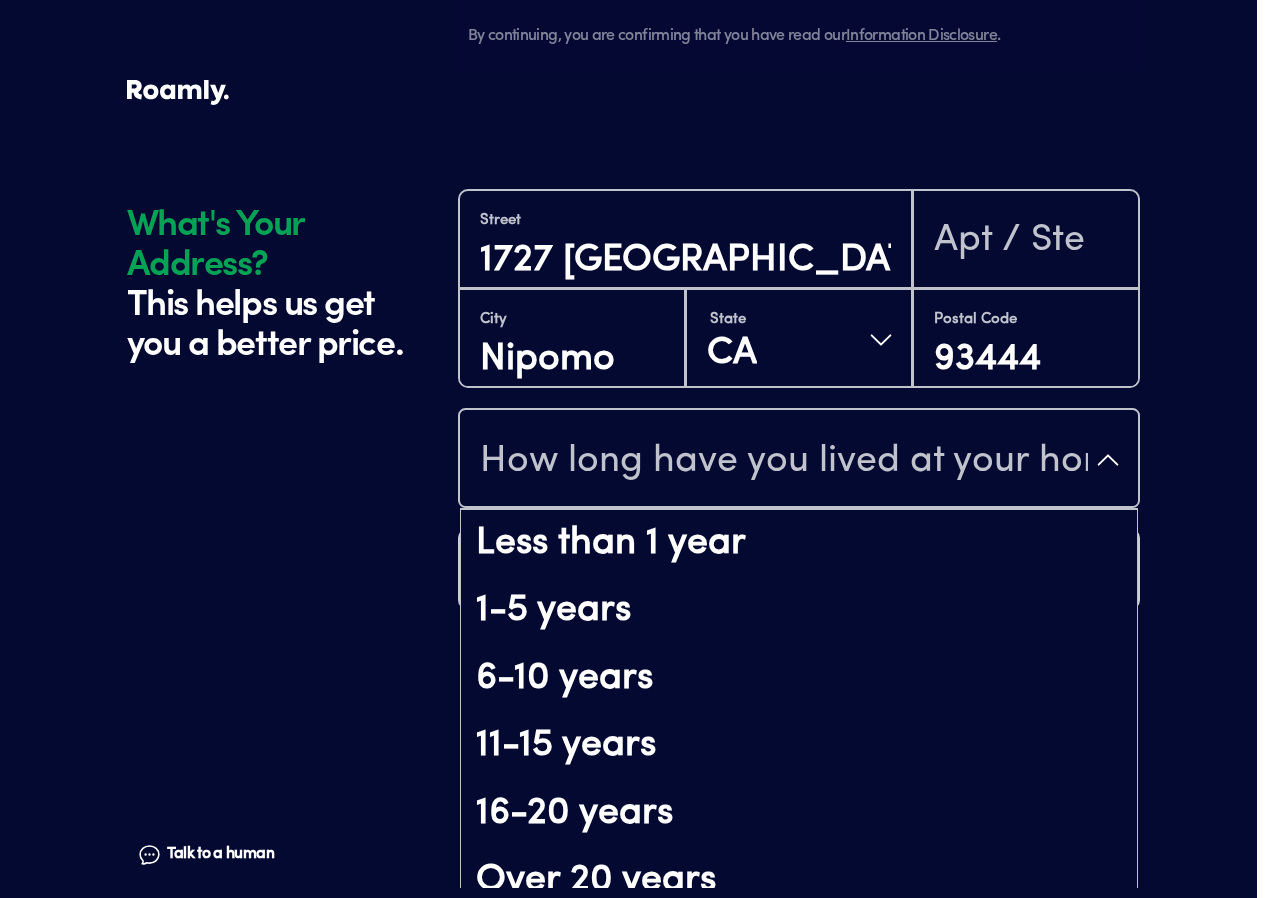 click on "How long have you lived at your home address?" at bounding box center (799, 460) 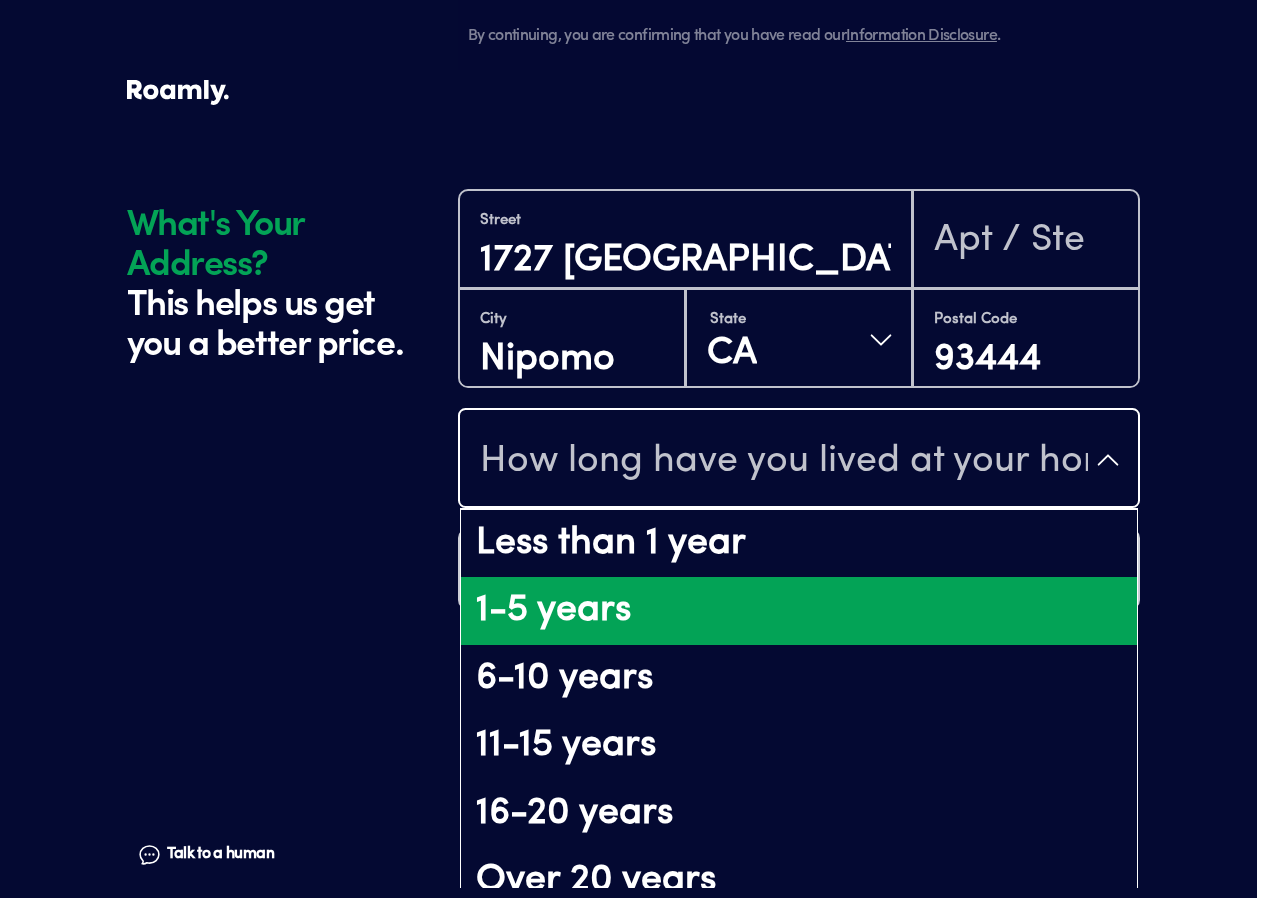 click on "1-5 years" at bounding box center (799, 611) 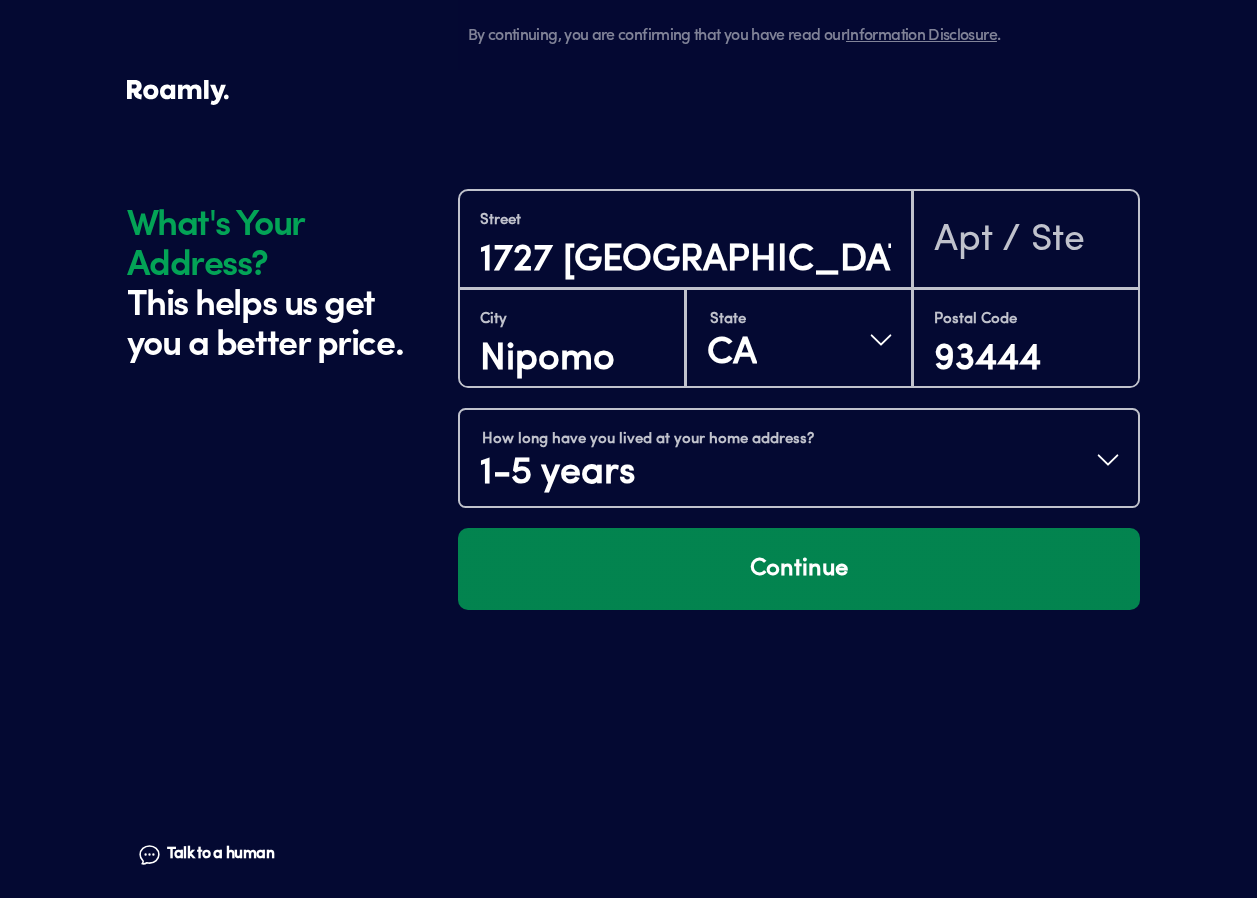 click on "Continue" at bounding box center [799, 569] 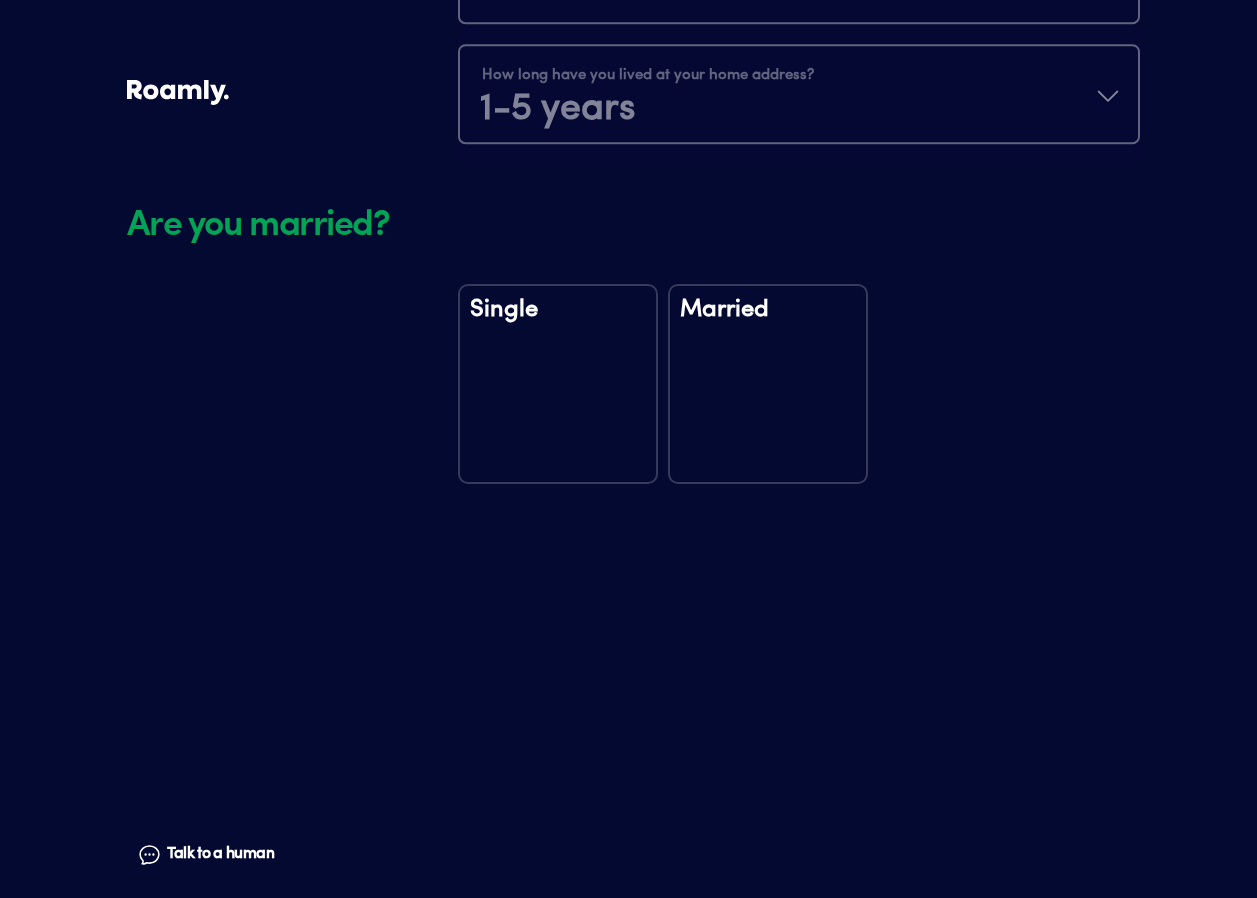 scroll, scrollTop: 2506, scrollLeft: 0, axis: vertical 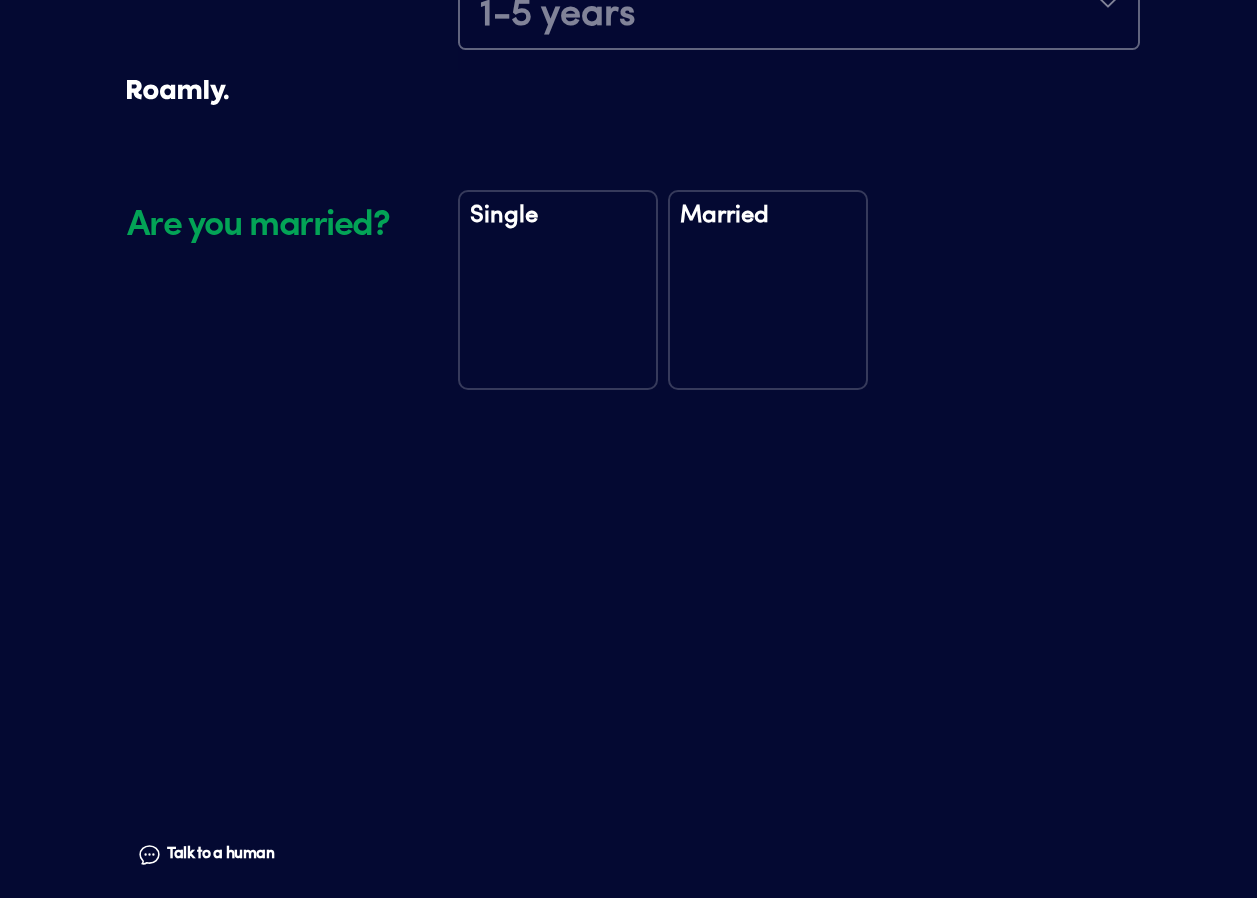 click on "Married" at bounding box center [768, 290] 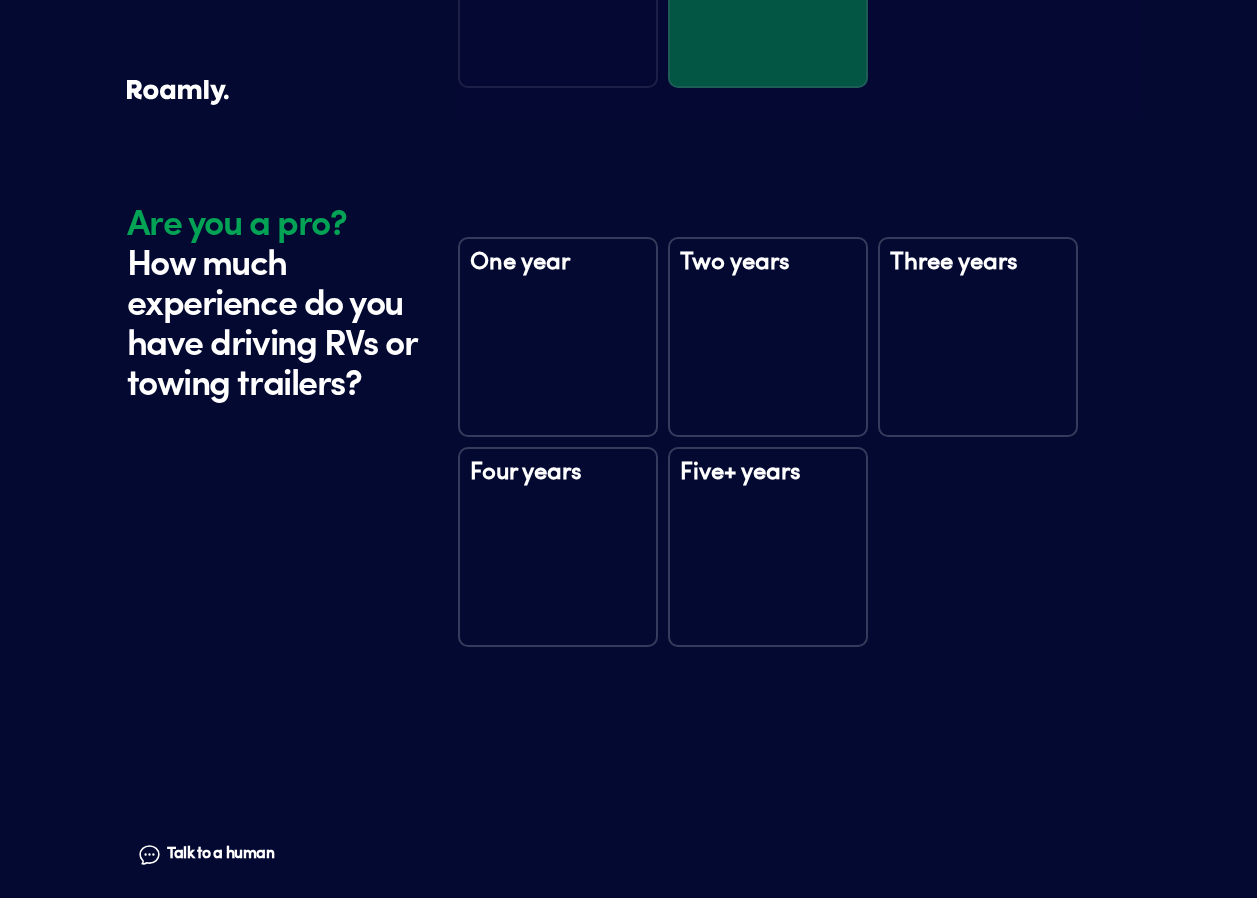 scroll, scrollTop: 2896, scrollLeft: 0, axis: vertical 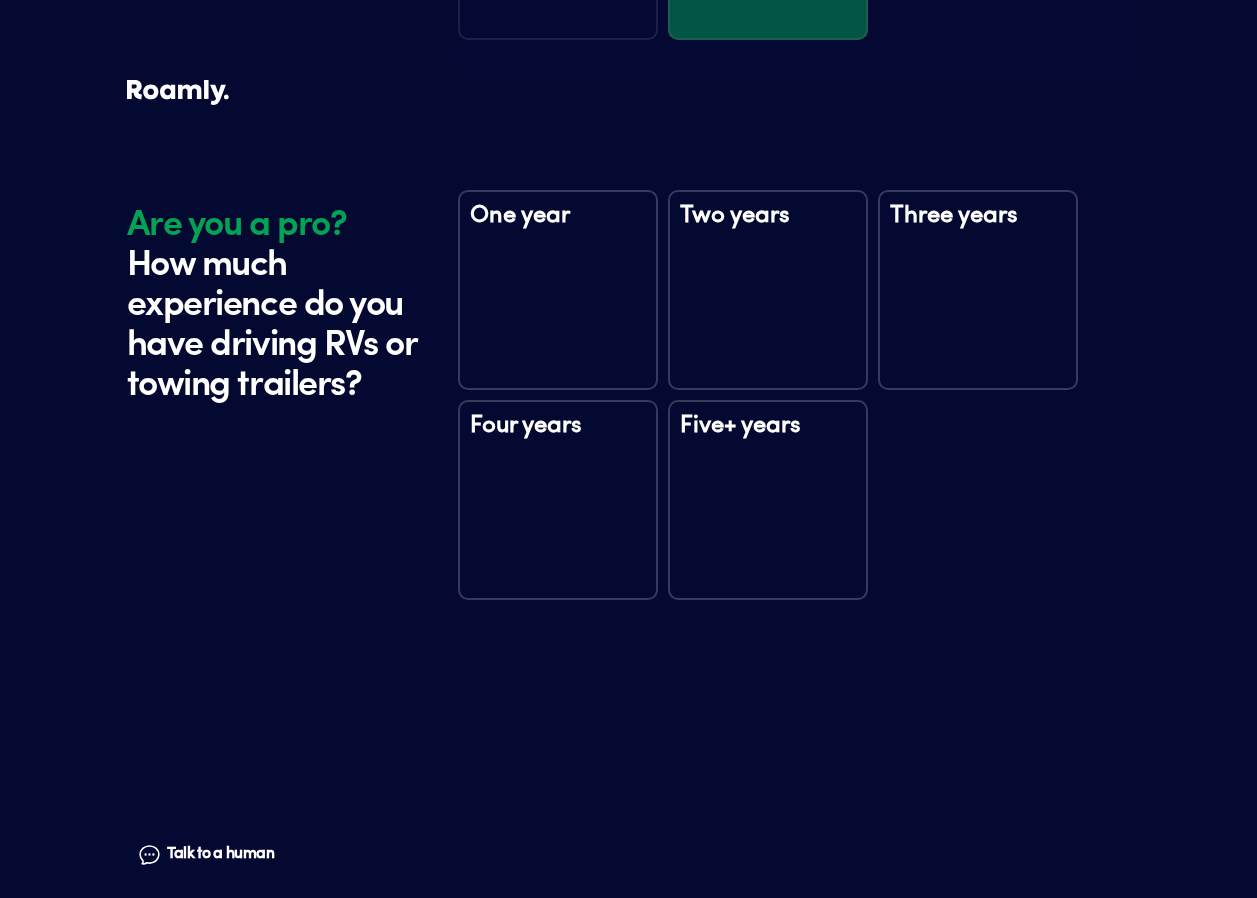 click on "Five+ years" at bounding box center [768, 500] 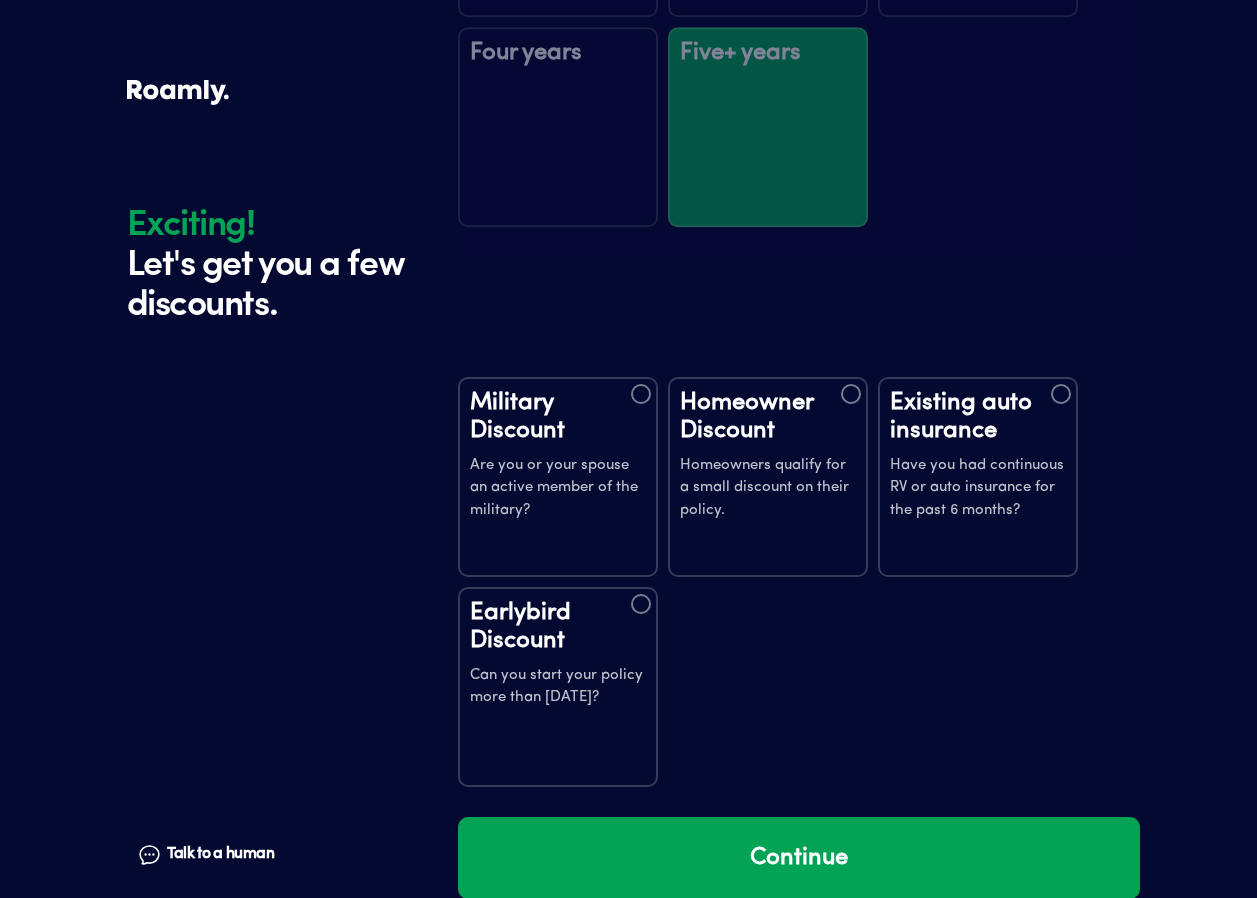 scroll, scrollTop: 3496, scrollLeft: 0, axis: vertical 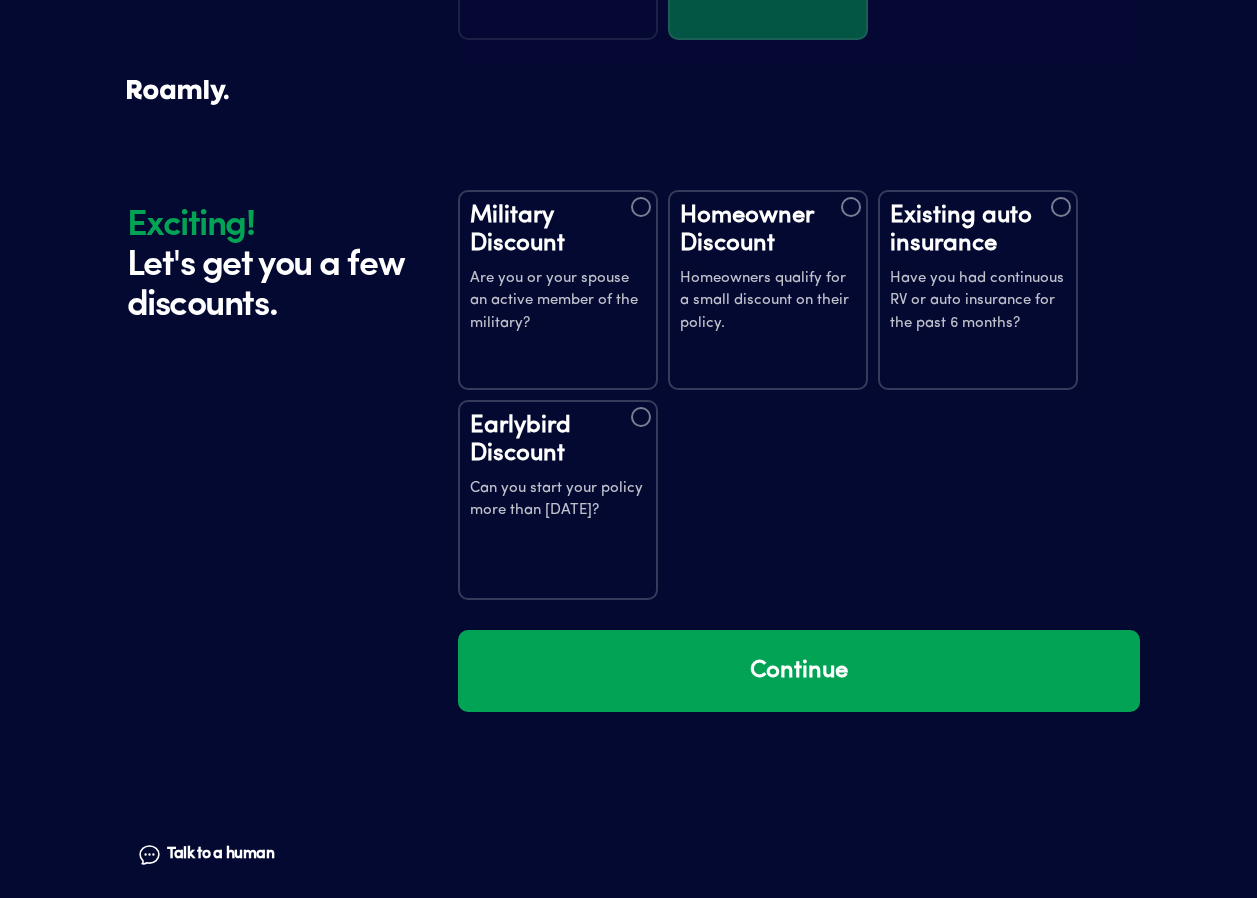 click at bounding box center (851, 207) 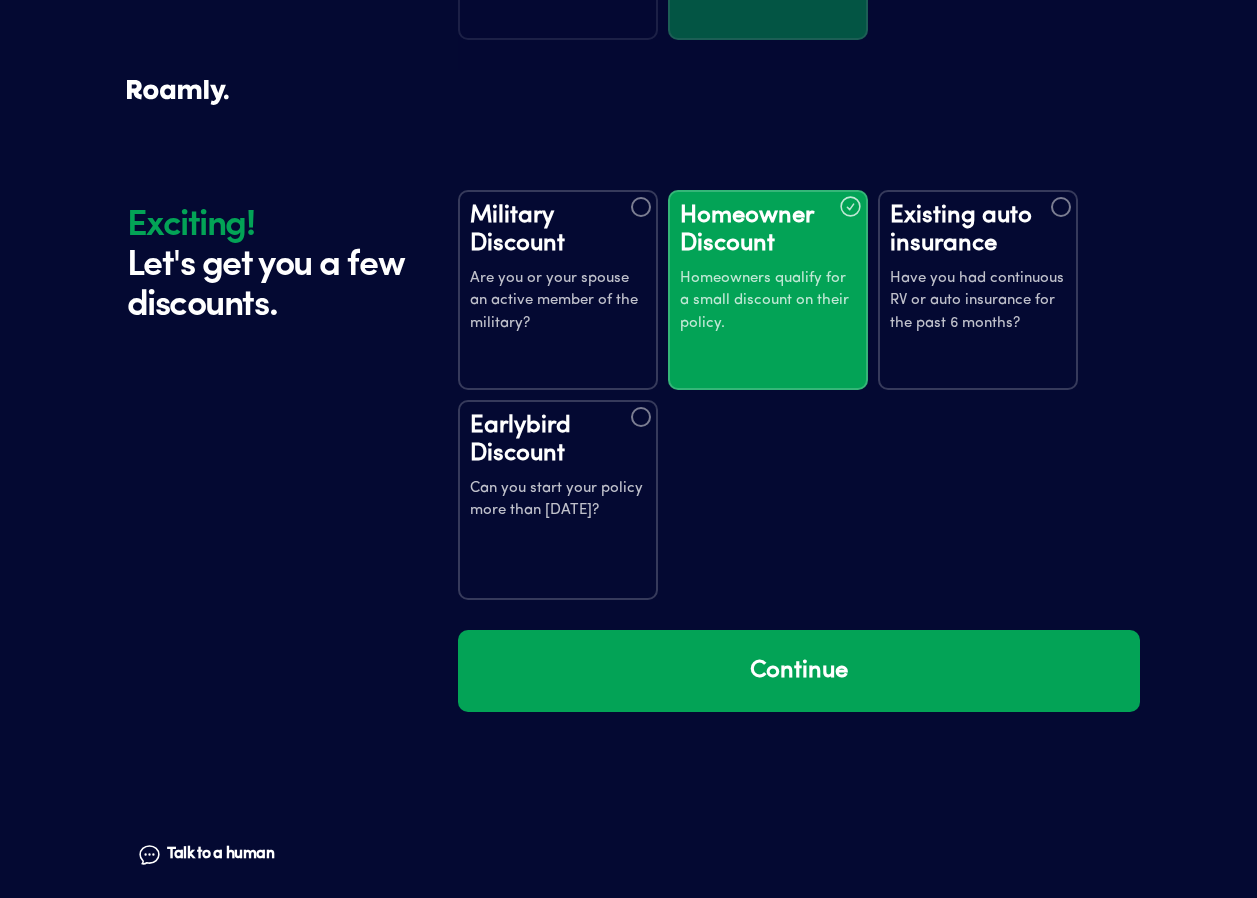 click on "Existing auto insurance Have you had continuous RV or auto insurance for the past 6 months?" at bounding box center [978, 290] 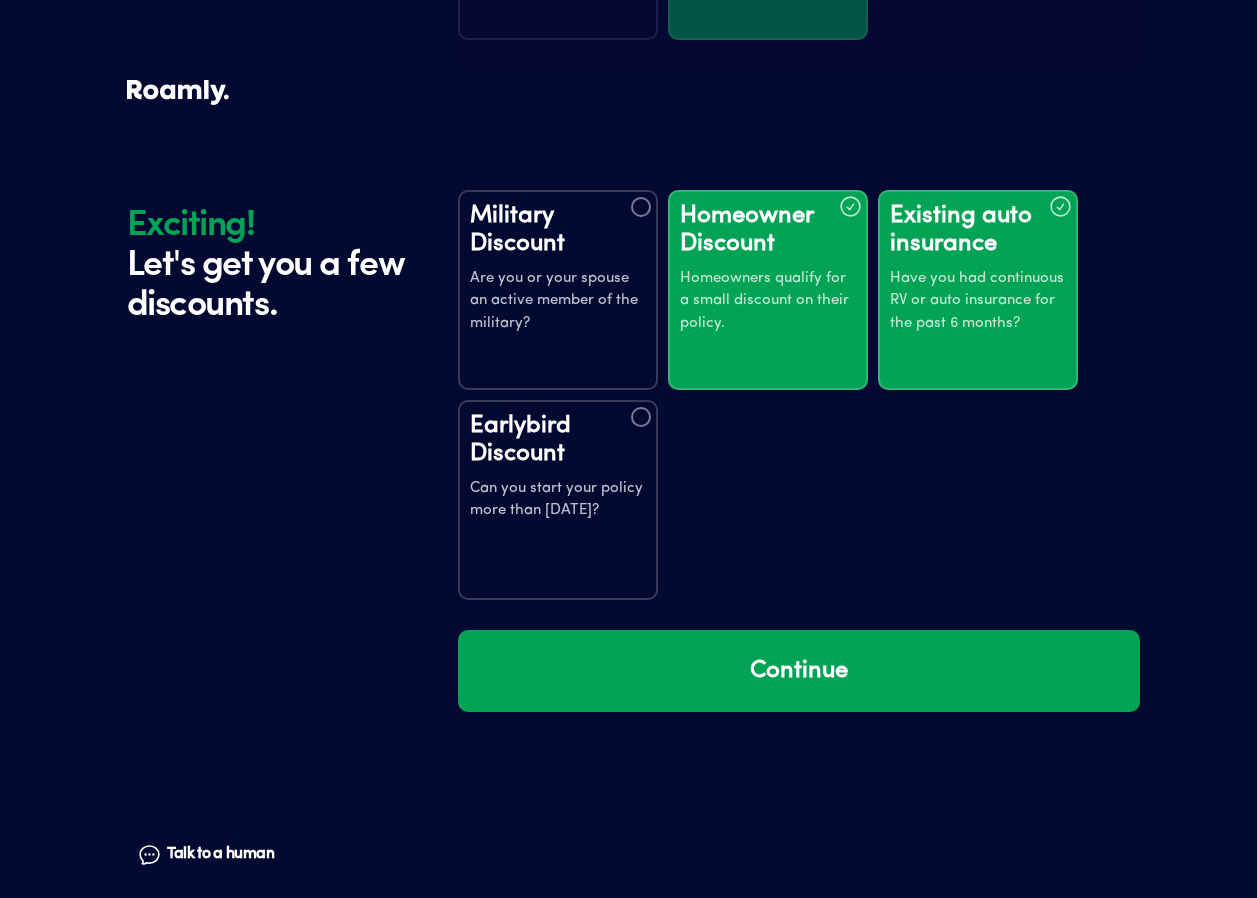 click at bounding box center (641, 417) 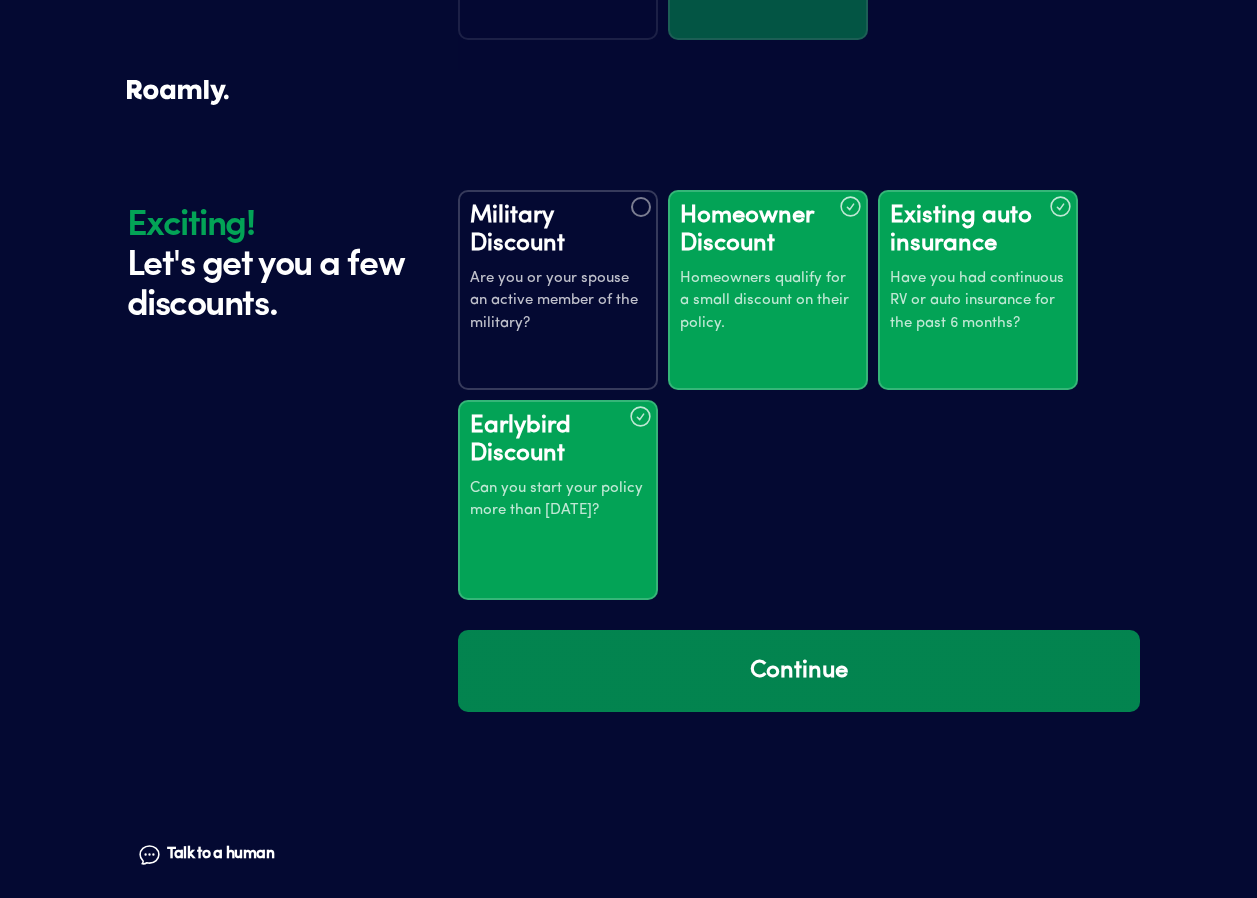 click on "Continue" at bounding box center [799, 671] 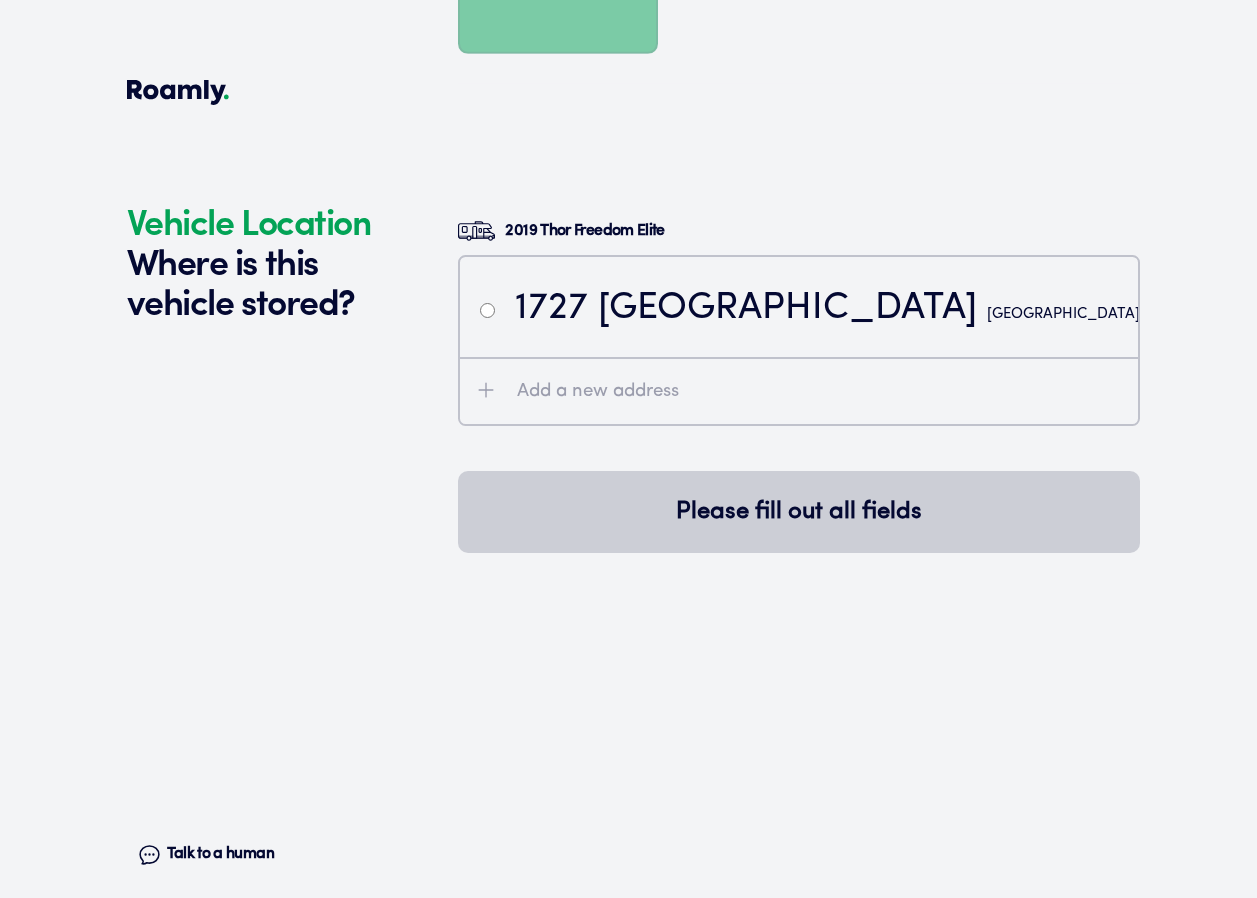 scroll, scrollTop: 4096, scrollLeft: 0, axis: vertical 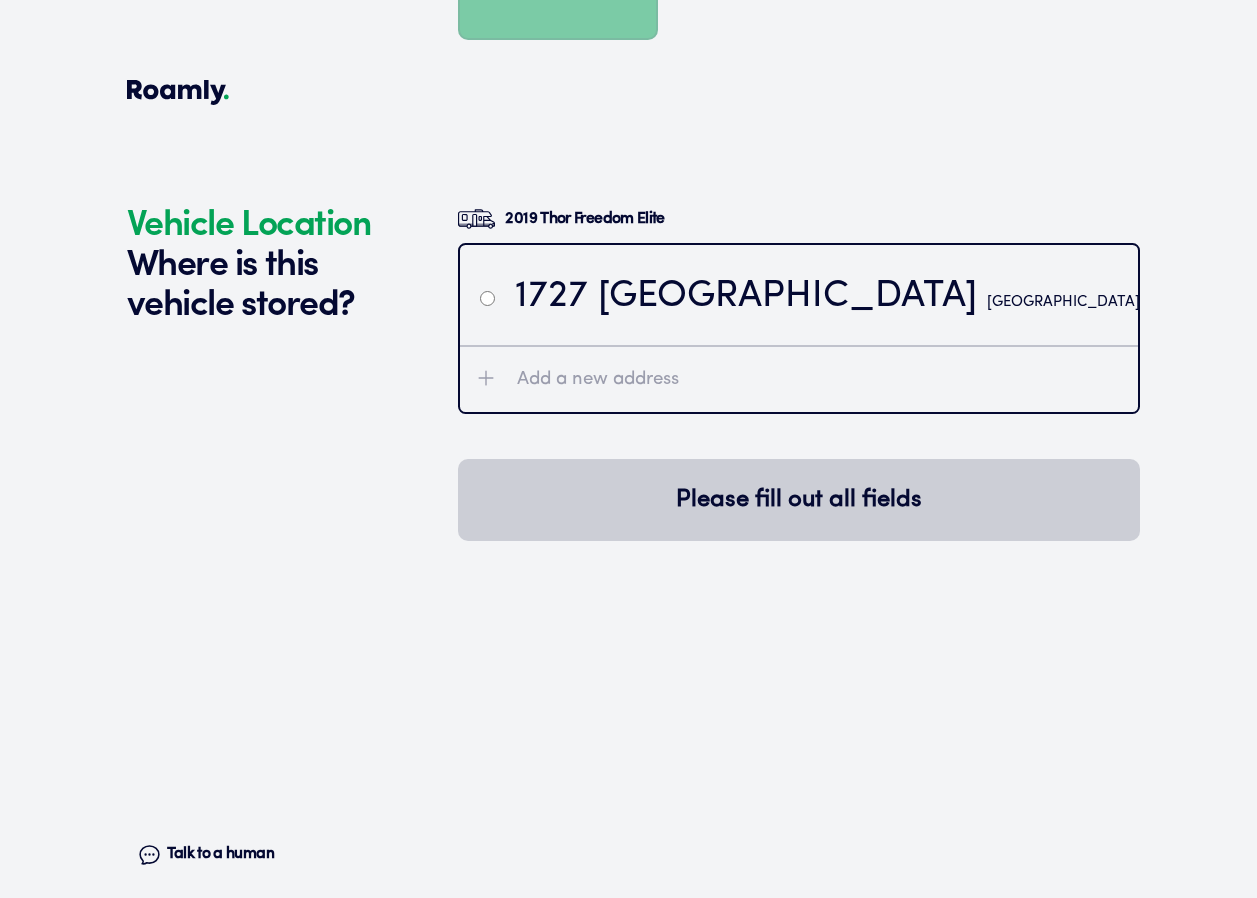 click on "[STREET_ADDRESS]" at bounding box center [827, 297] 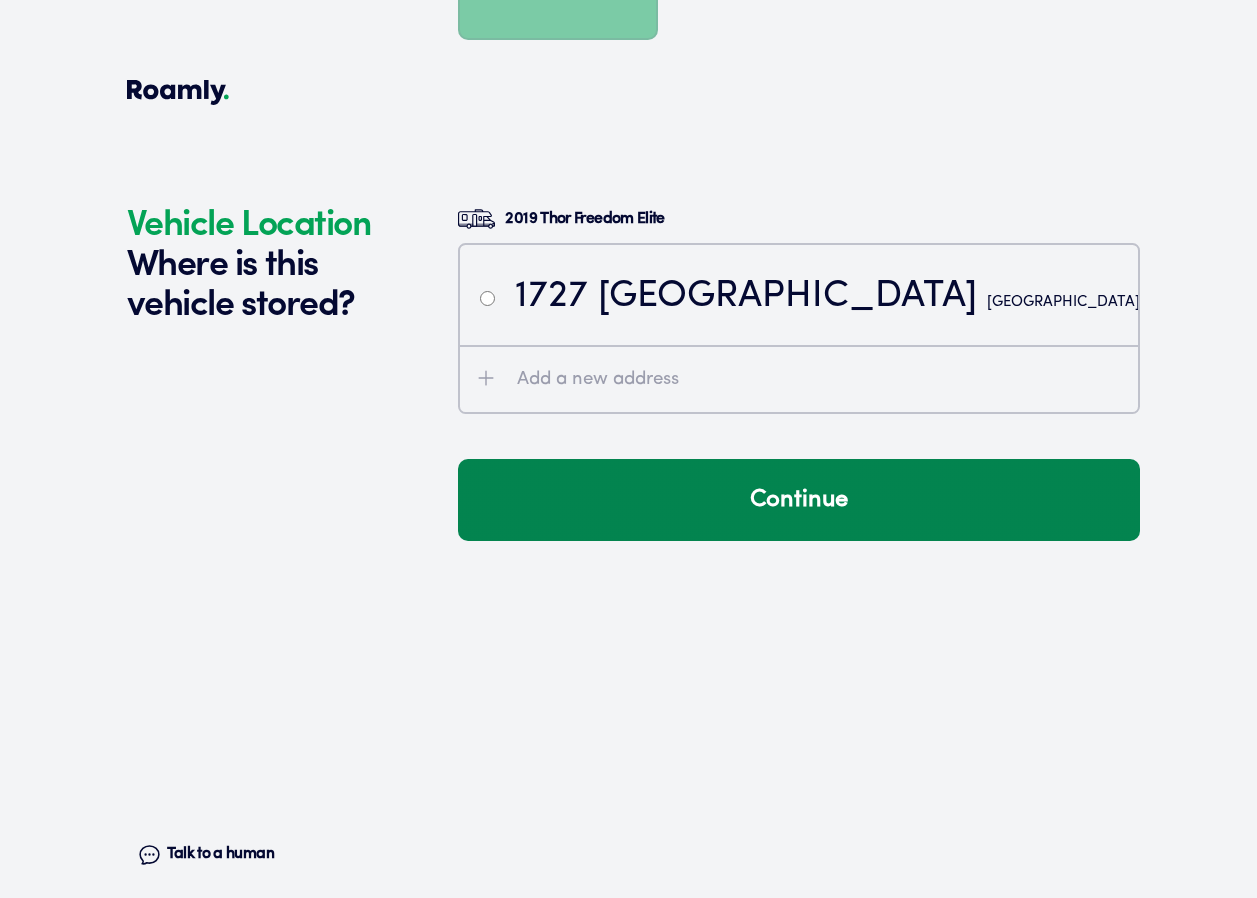 click on "Continue" at bounding box center (799, 500) 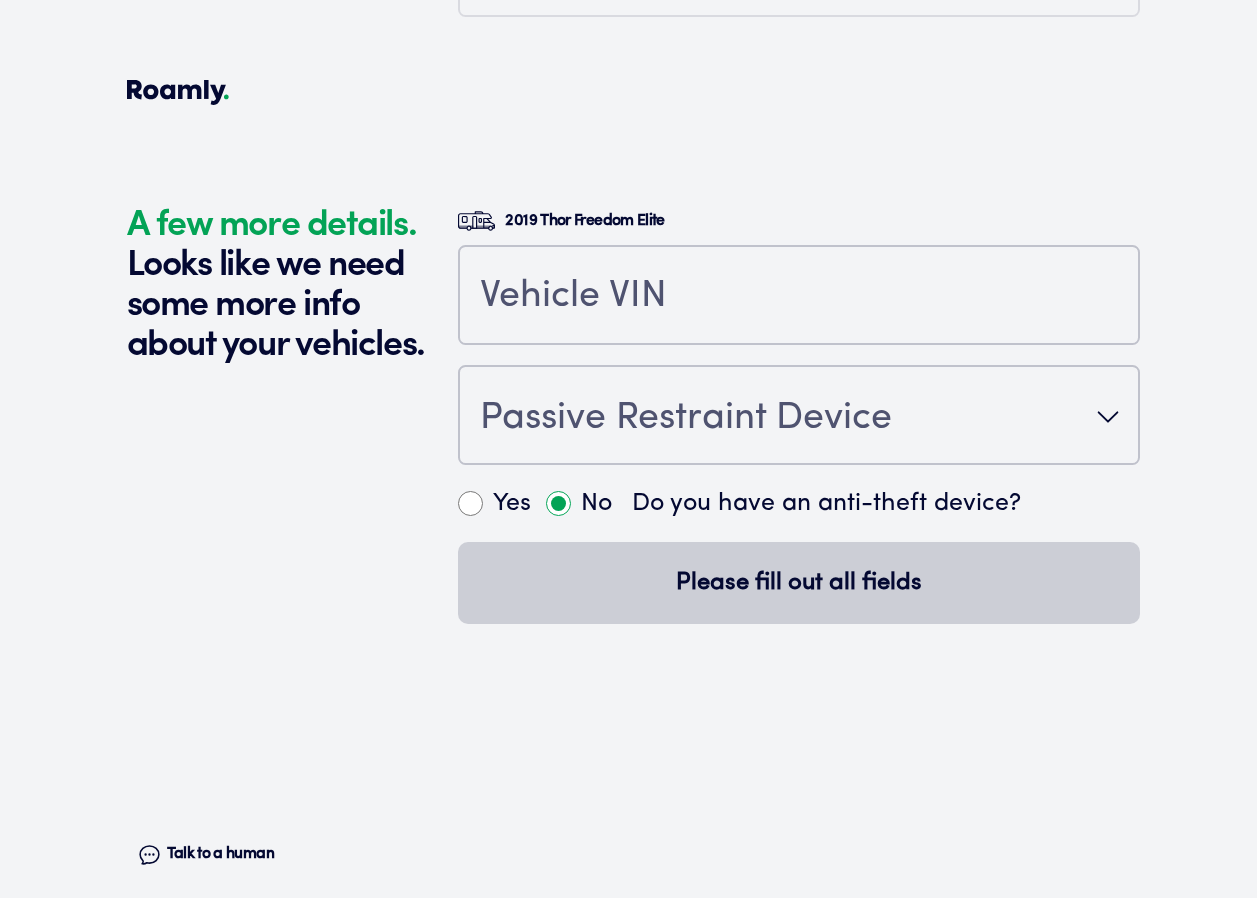 scroll, scrollTop: 4535, scrollLeft: 0, axis: vertical 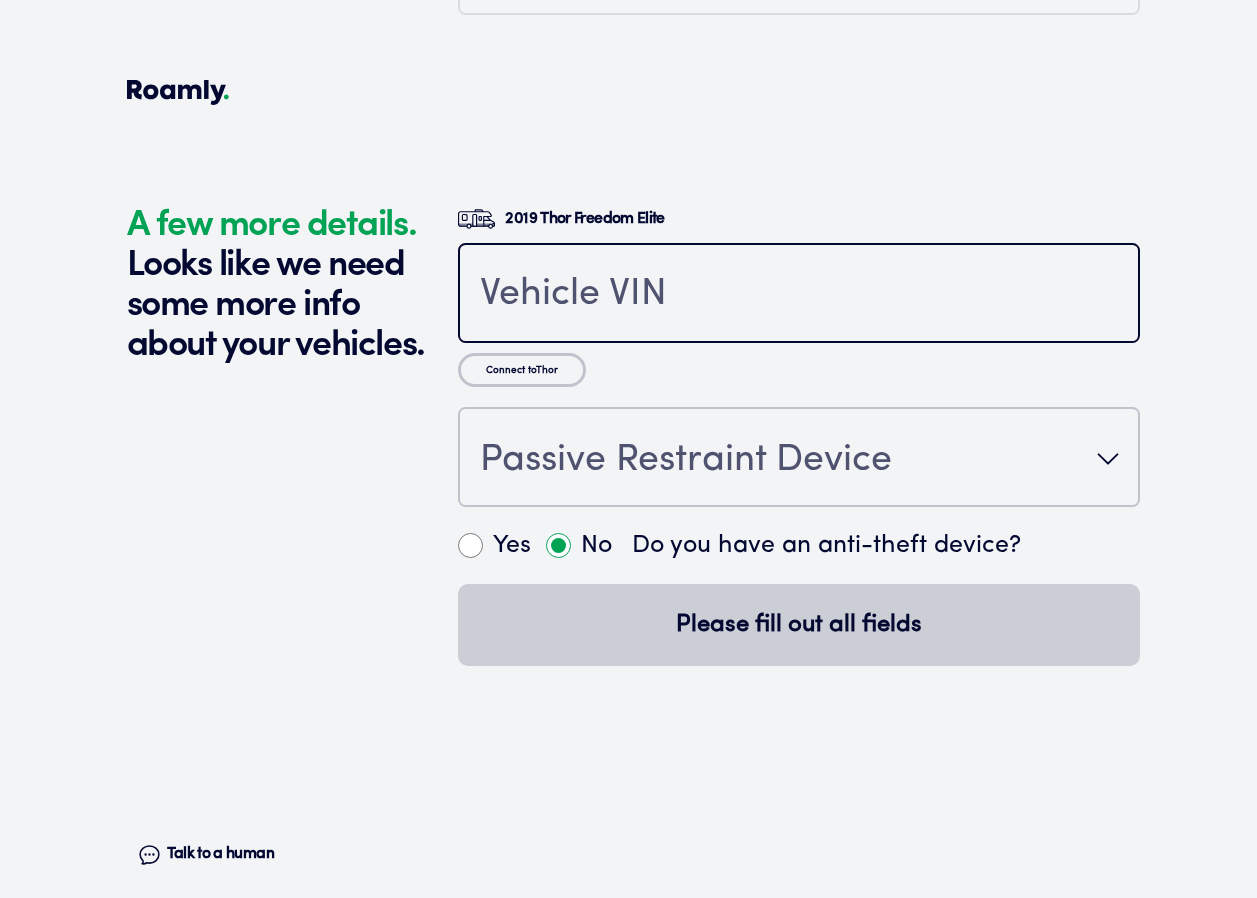 click at bounding box center (799, 295) 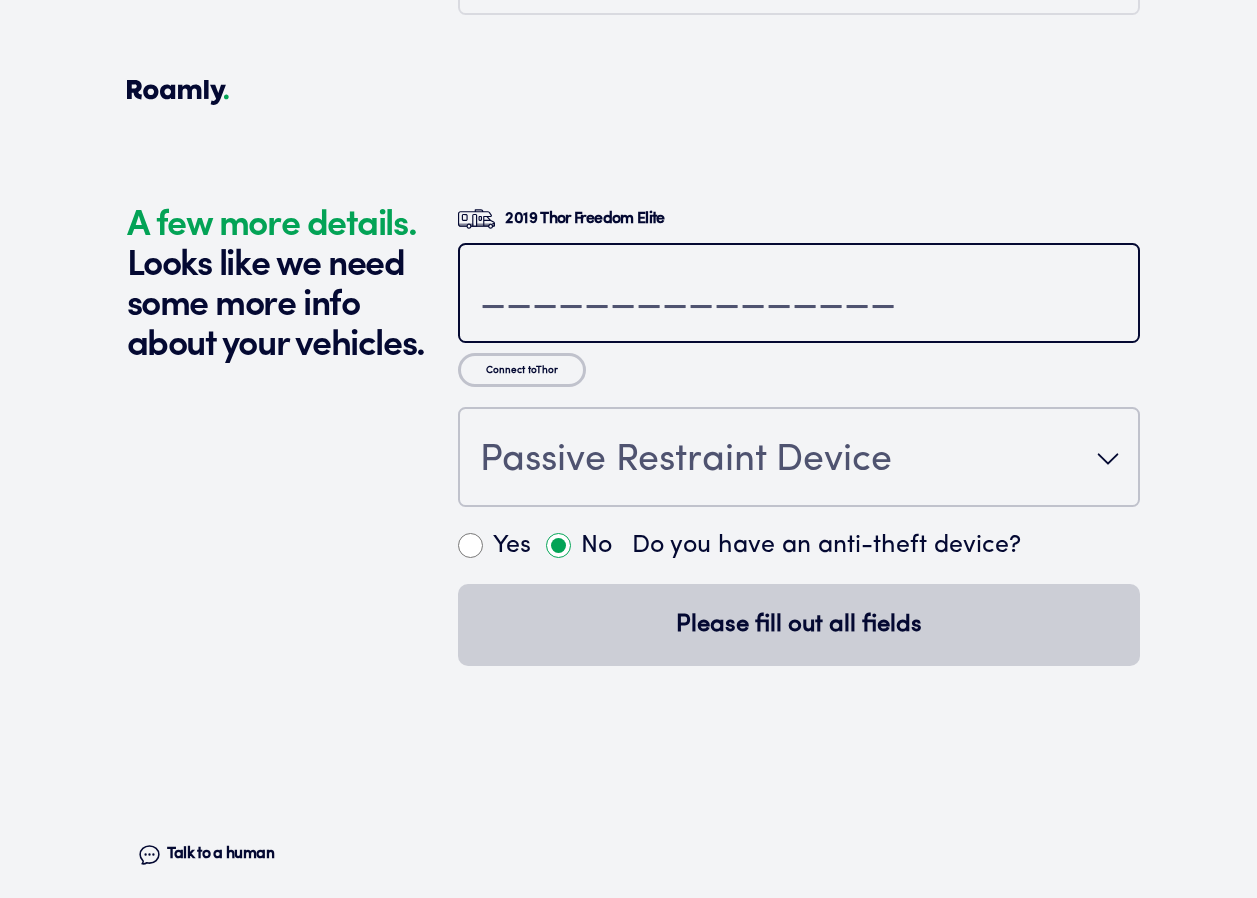 paste on "[US_VEHICLE_IDENTIFICATION_NUMBER]" 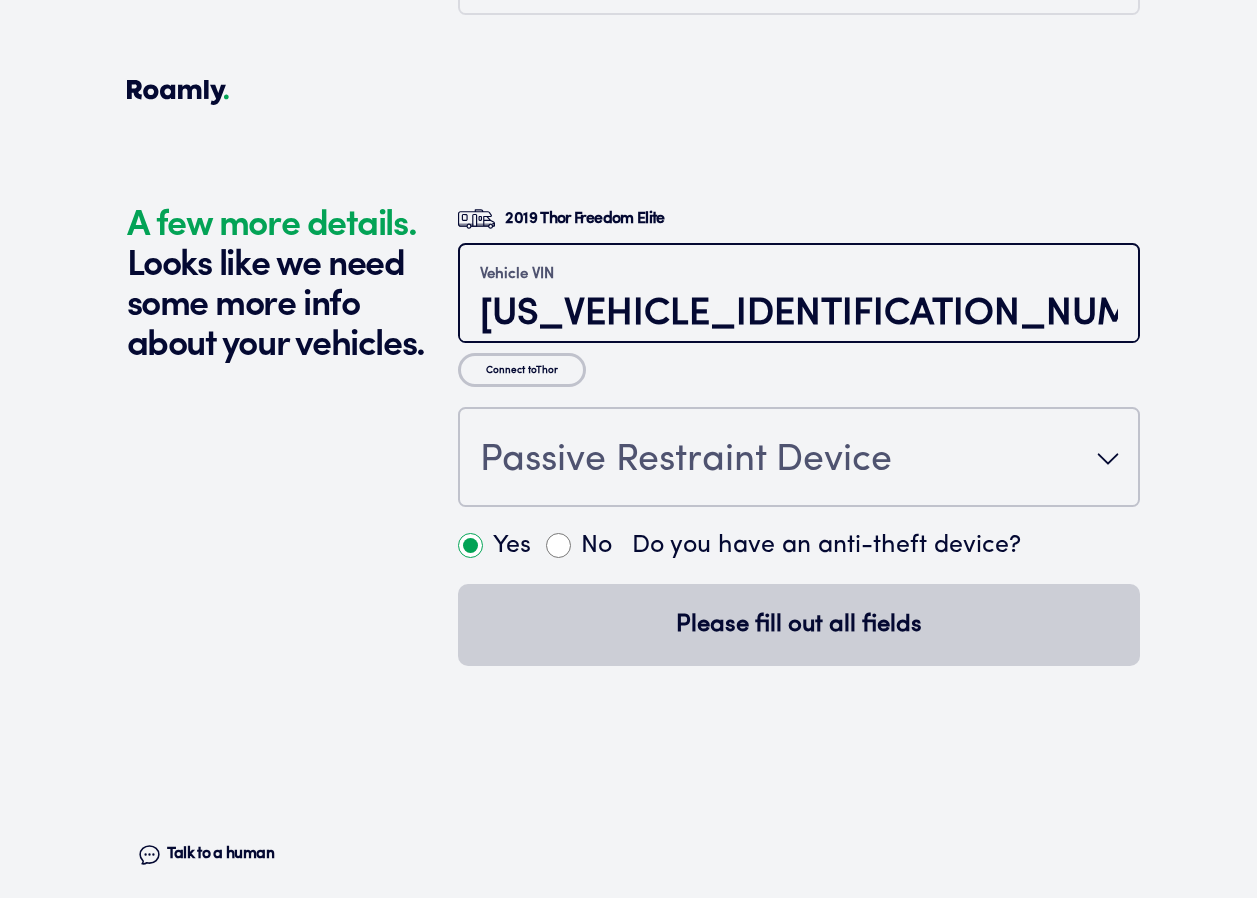 type on "[US_VEHICLE_IDENTIFICATION_NUMBER]" 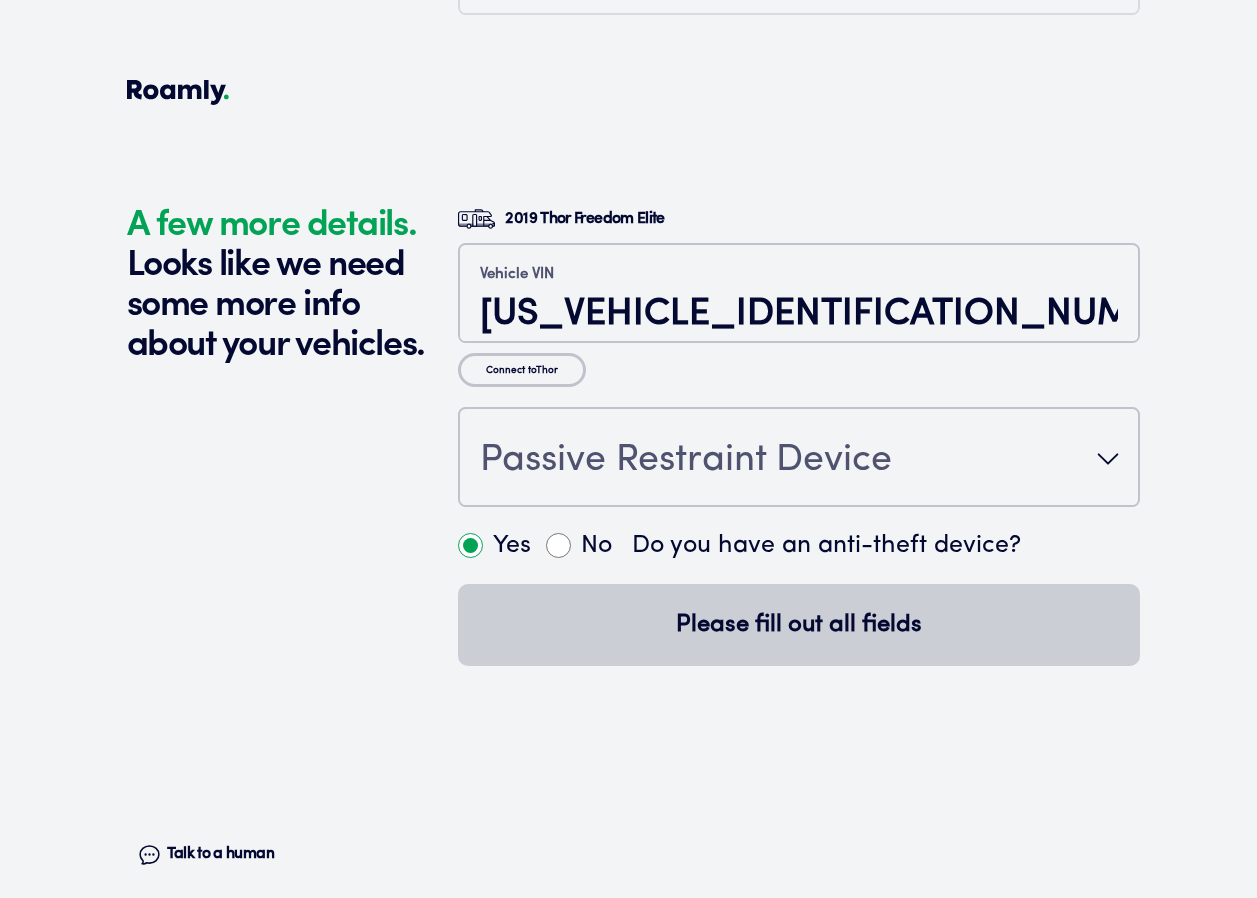 click on "Passive Restraint Device" at bounding box center [799, 459] 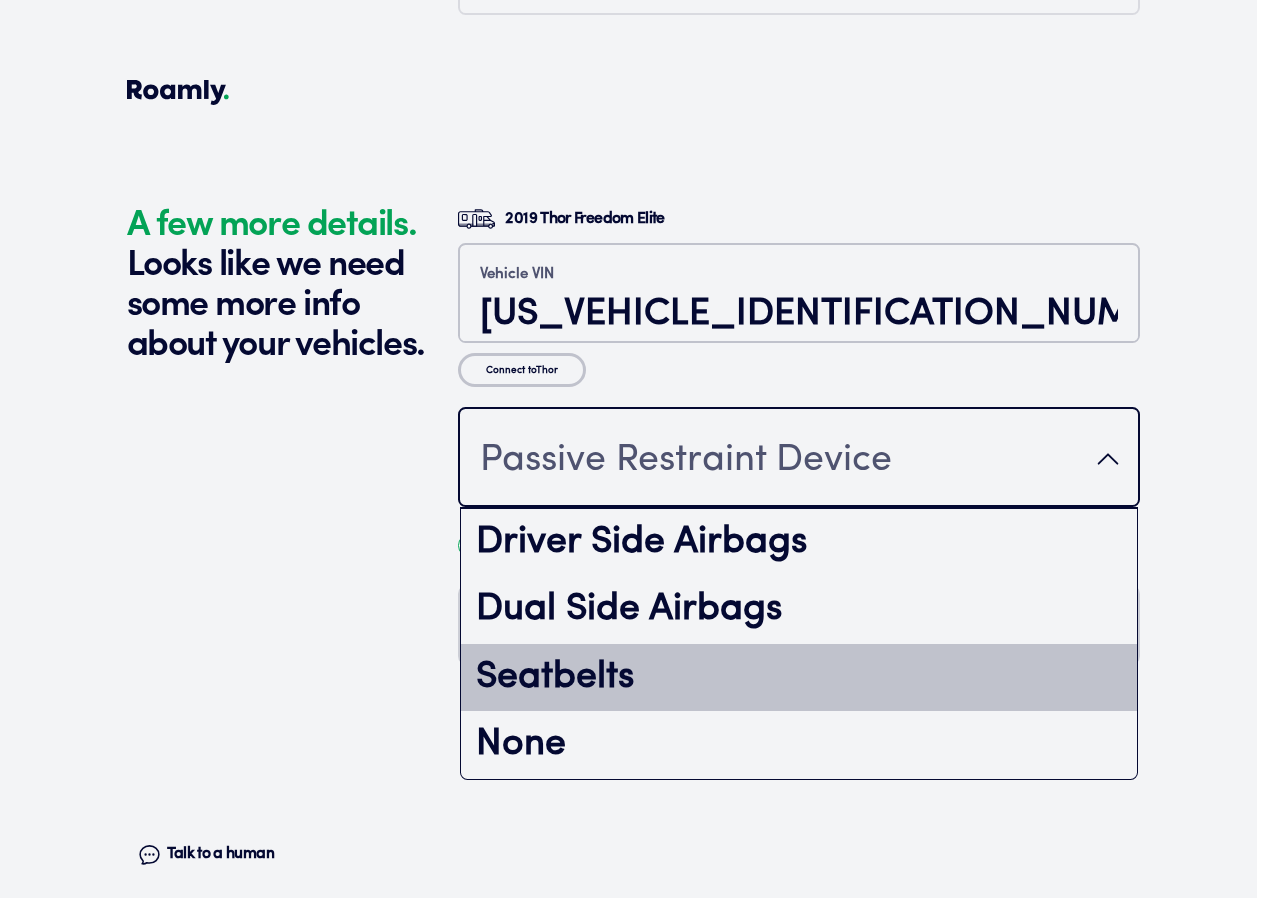 click on "Seatbelts" at bounding box center [799, 678] 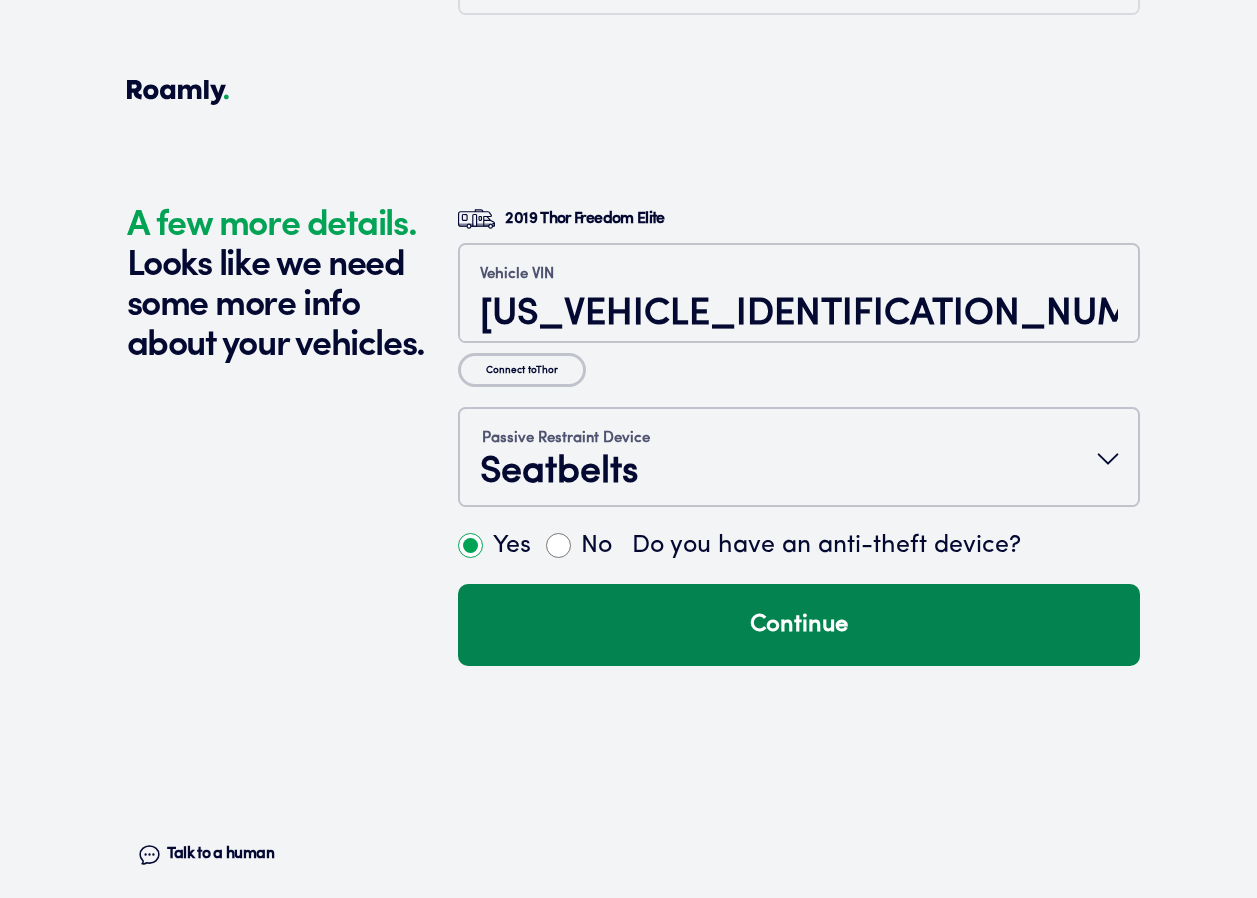click on "Continue" at bounding box center (799, 625) 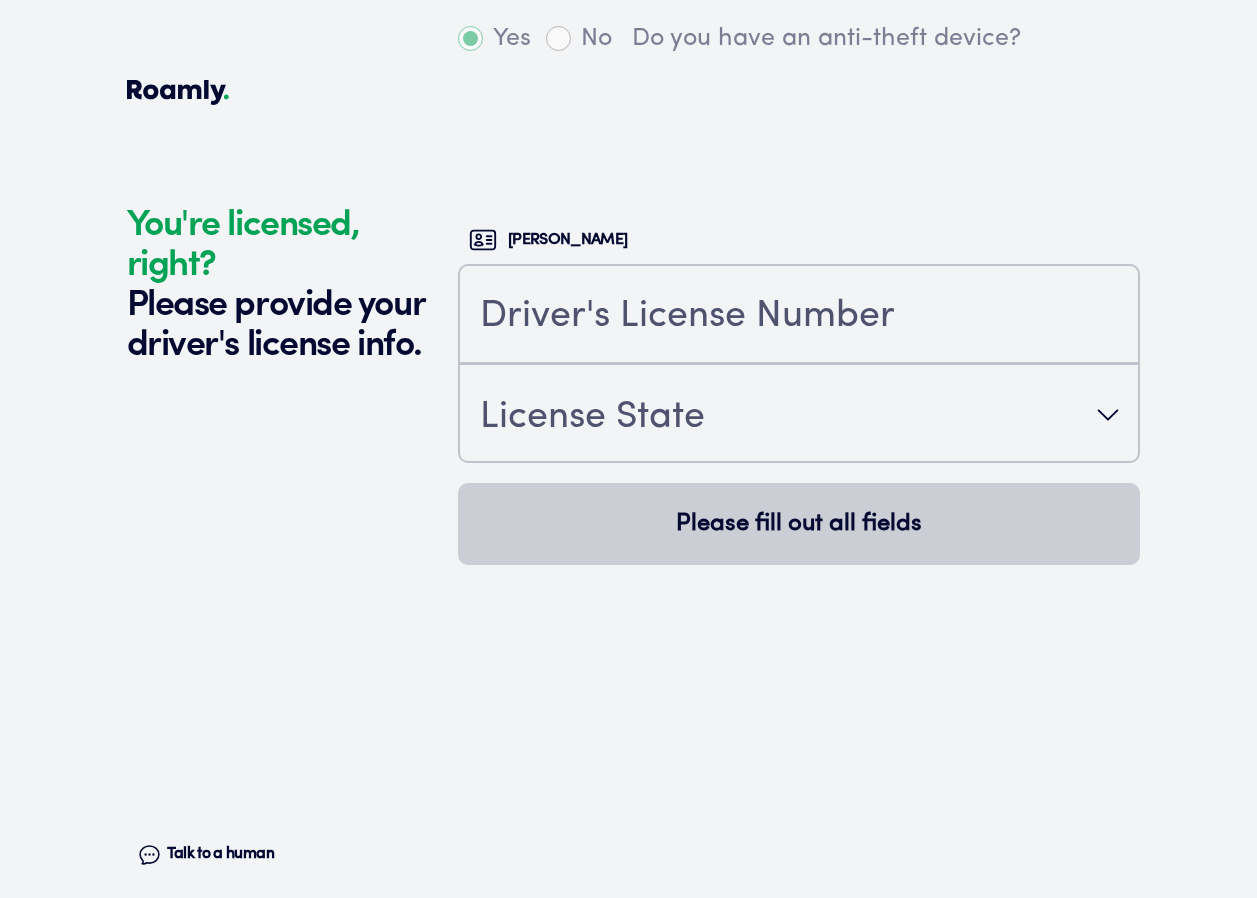 scroll, scrollTop: 5089, scrollLeft: 0, axis: vertical 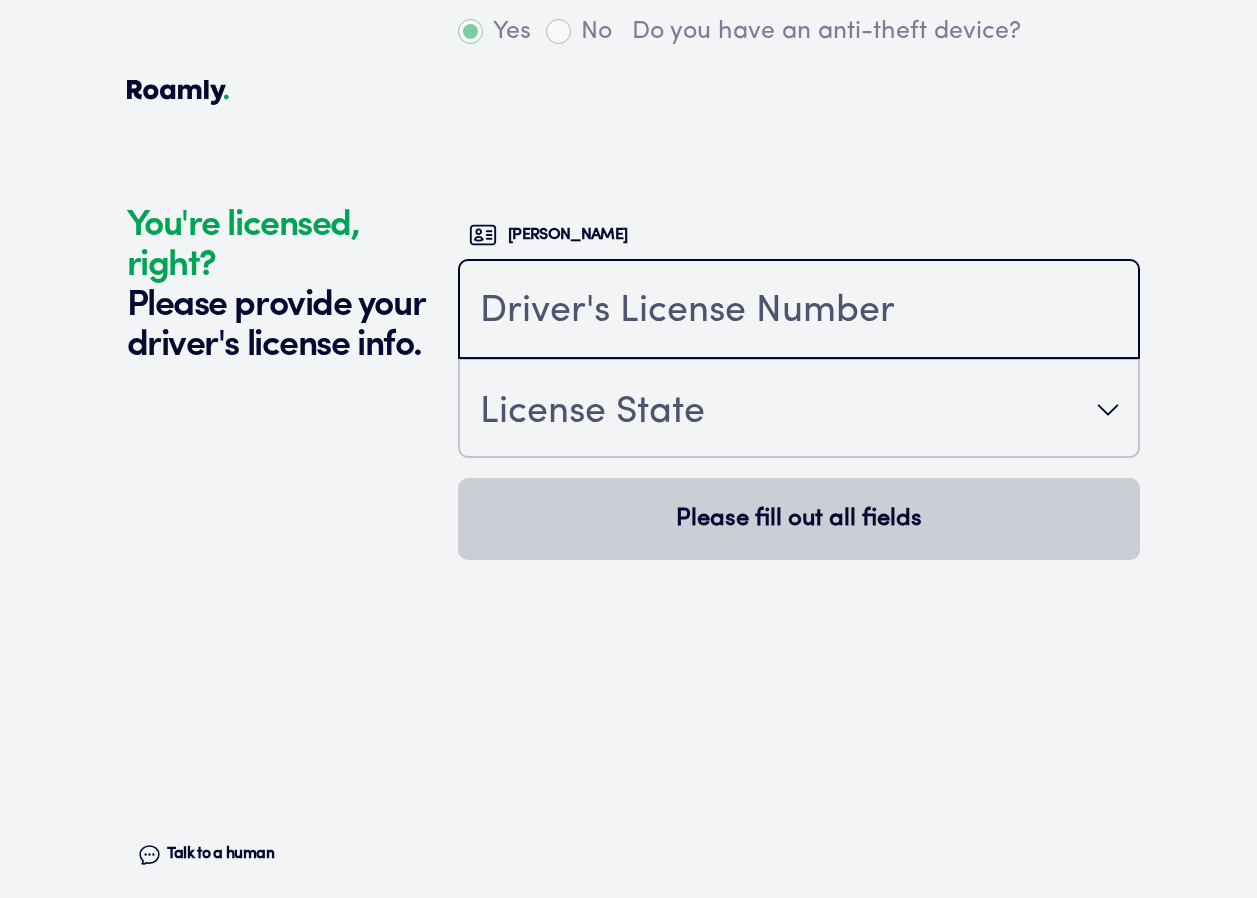 click at bounding box center [799, 311] 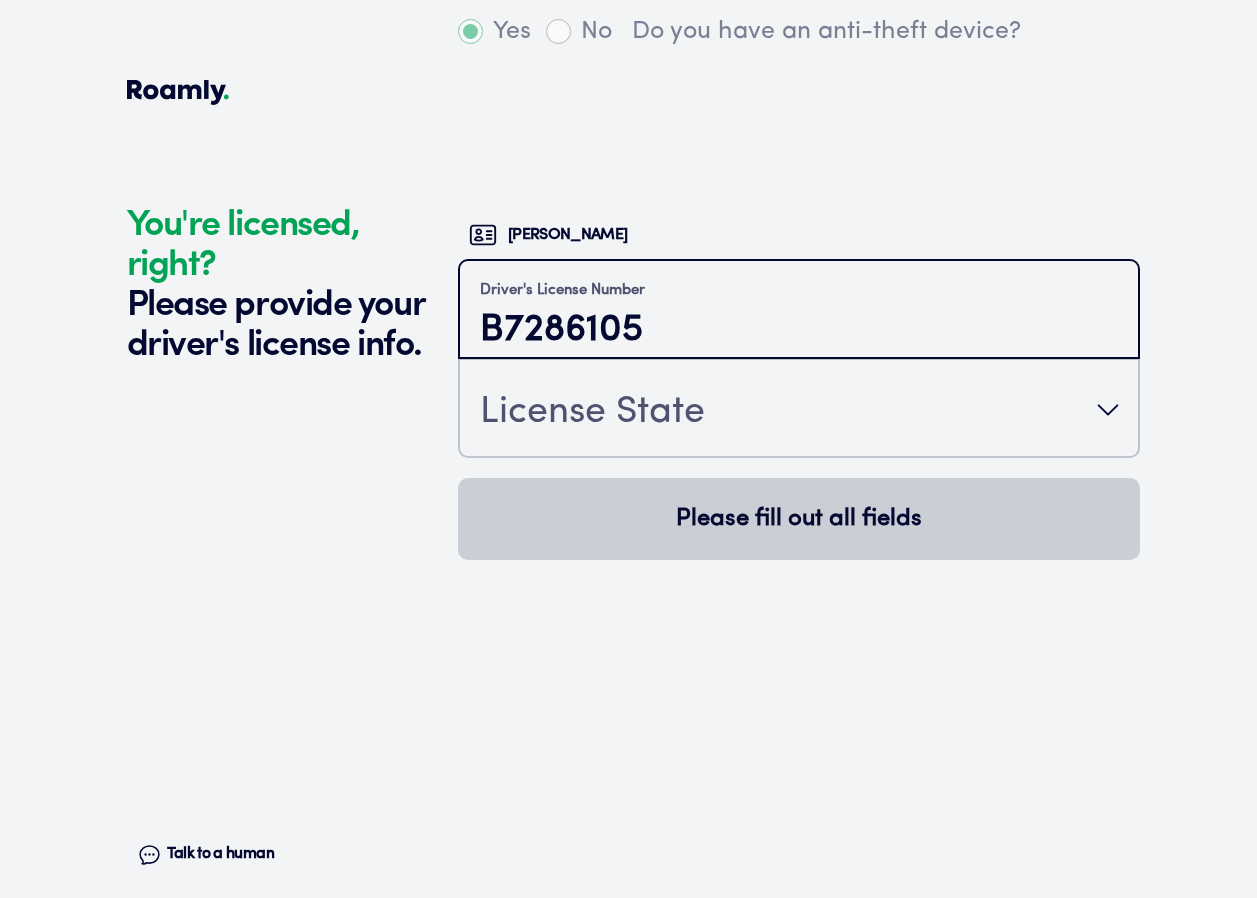 type on "B7286105" 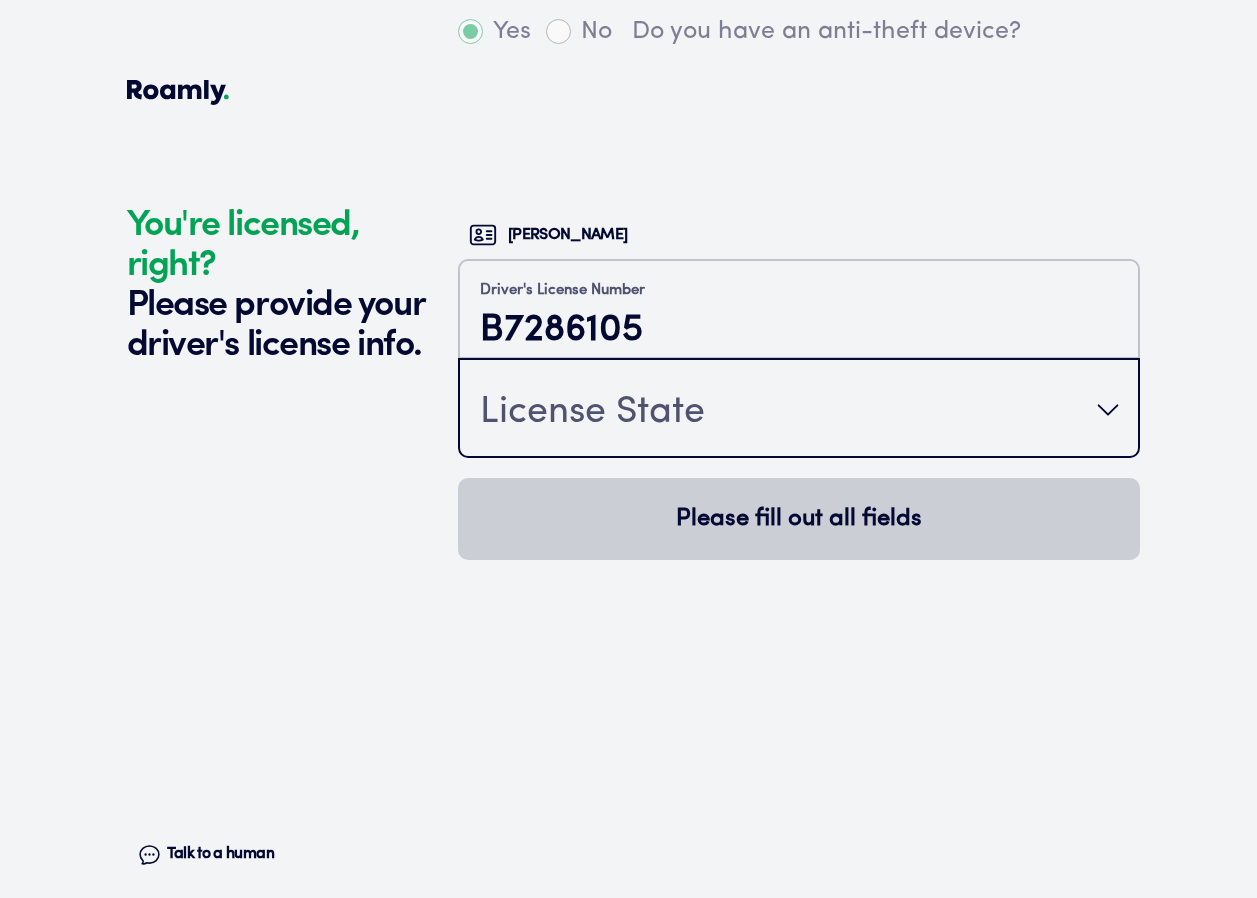 type 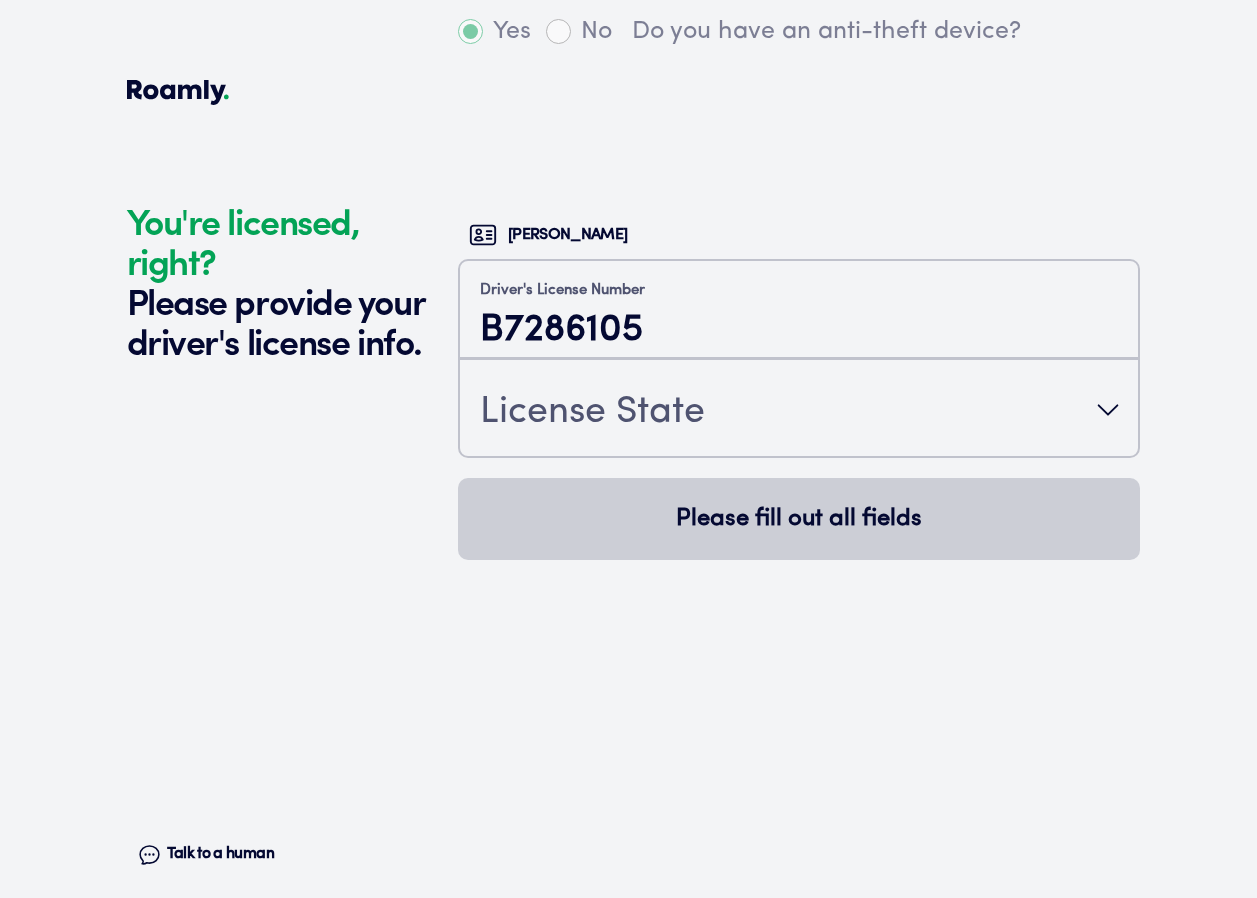 click on "License State" at bounding box center [799, 410] 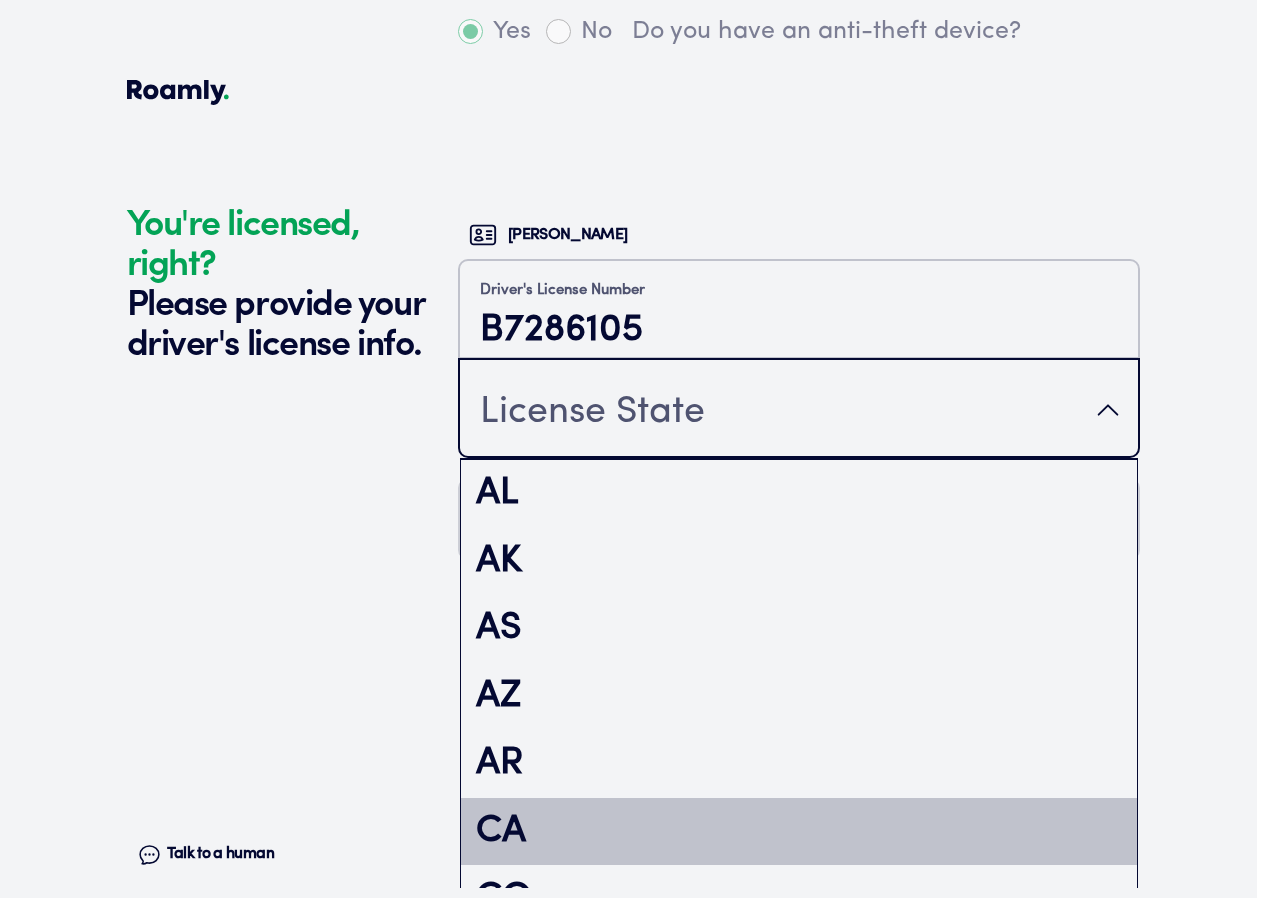 click on "CA" at bounding box center [799, 832] 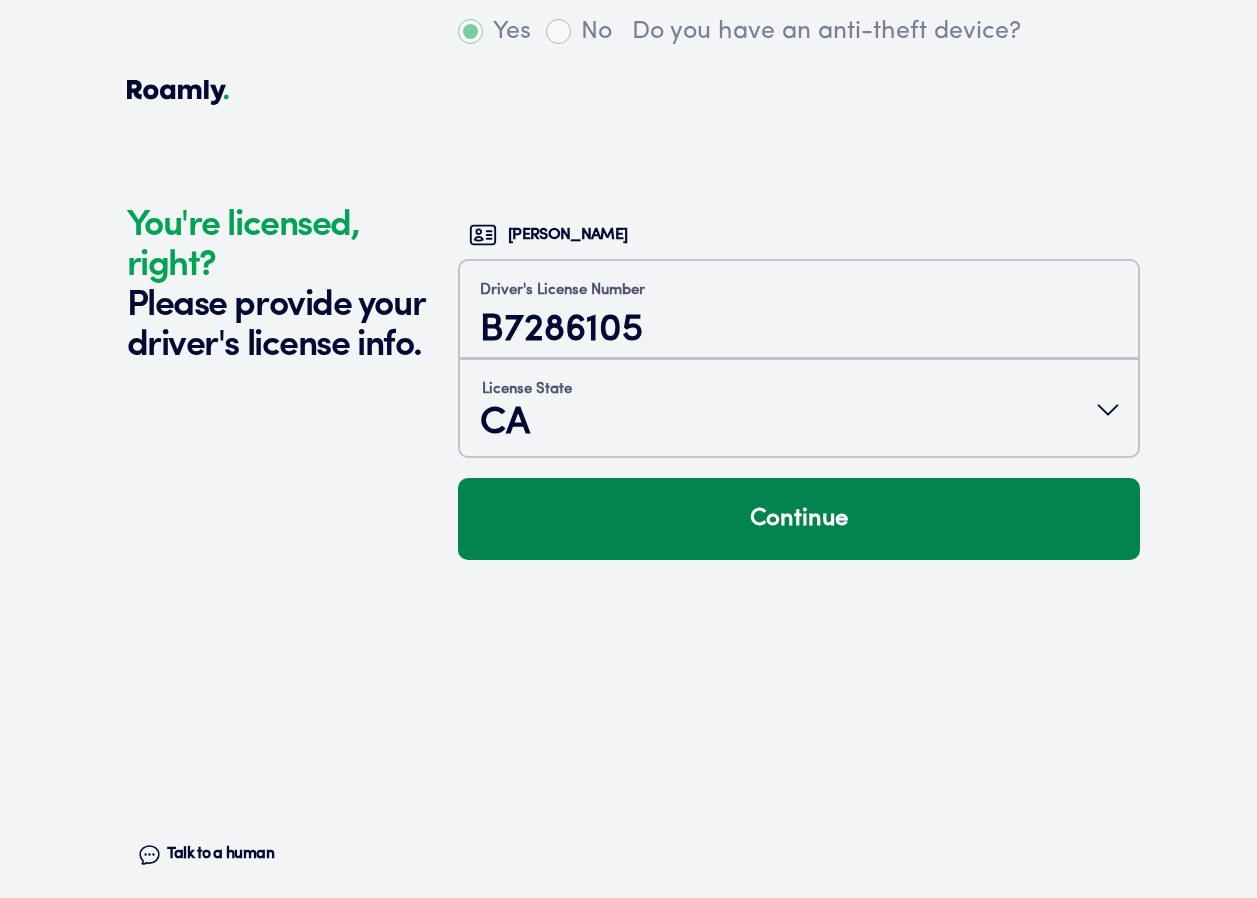 click on "Continue" at bounding box center [799, 519] 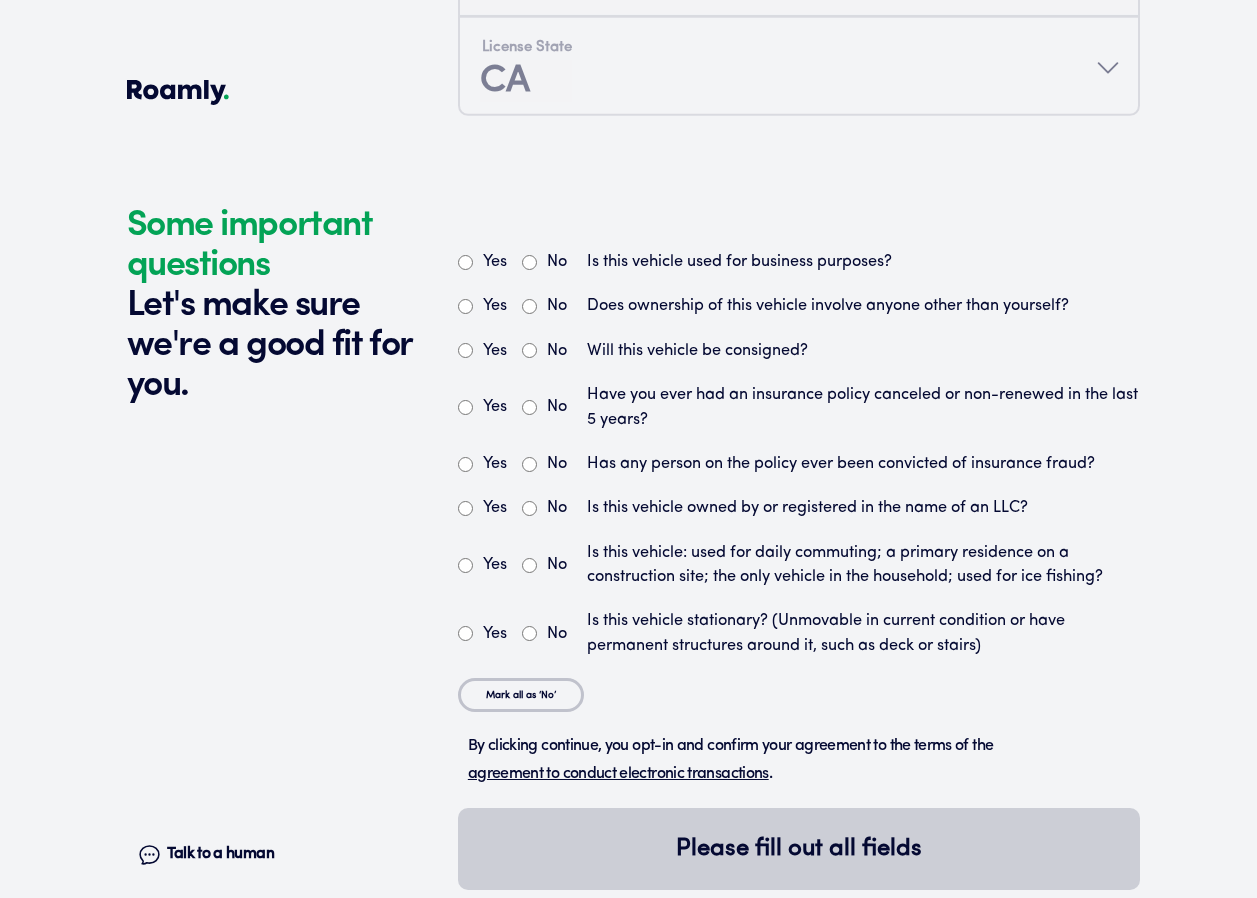 scroll, scrollTop: 5547, scrollLeft: 0, axis: vertical 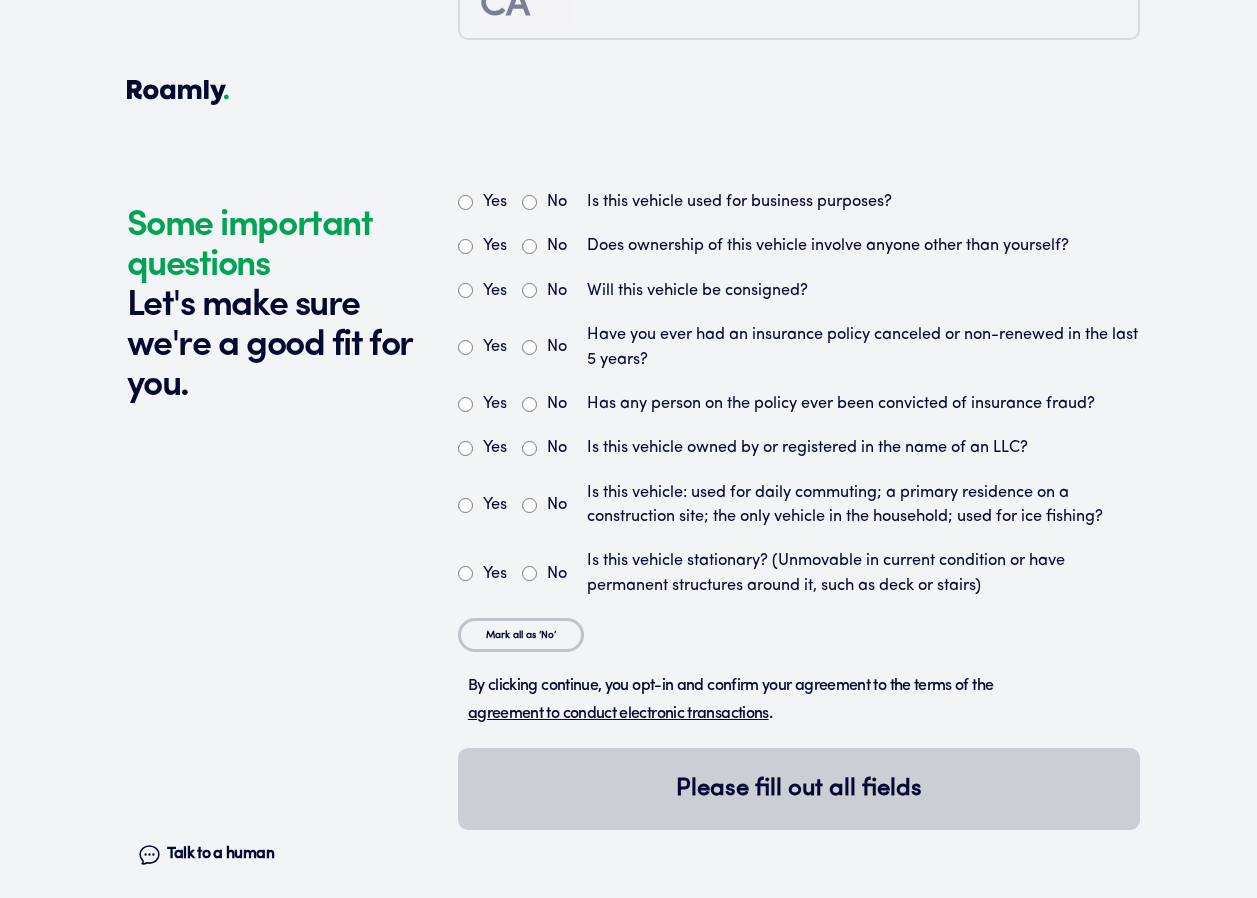 click on "No" at bounding box center (529, 573) 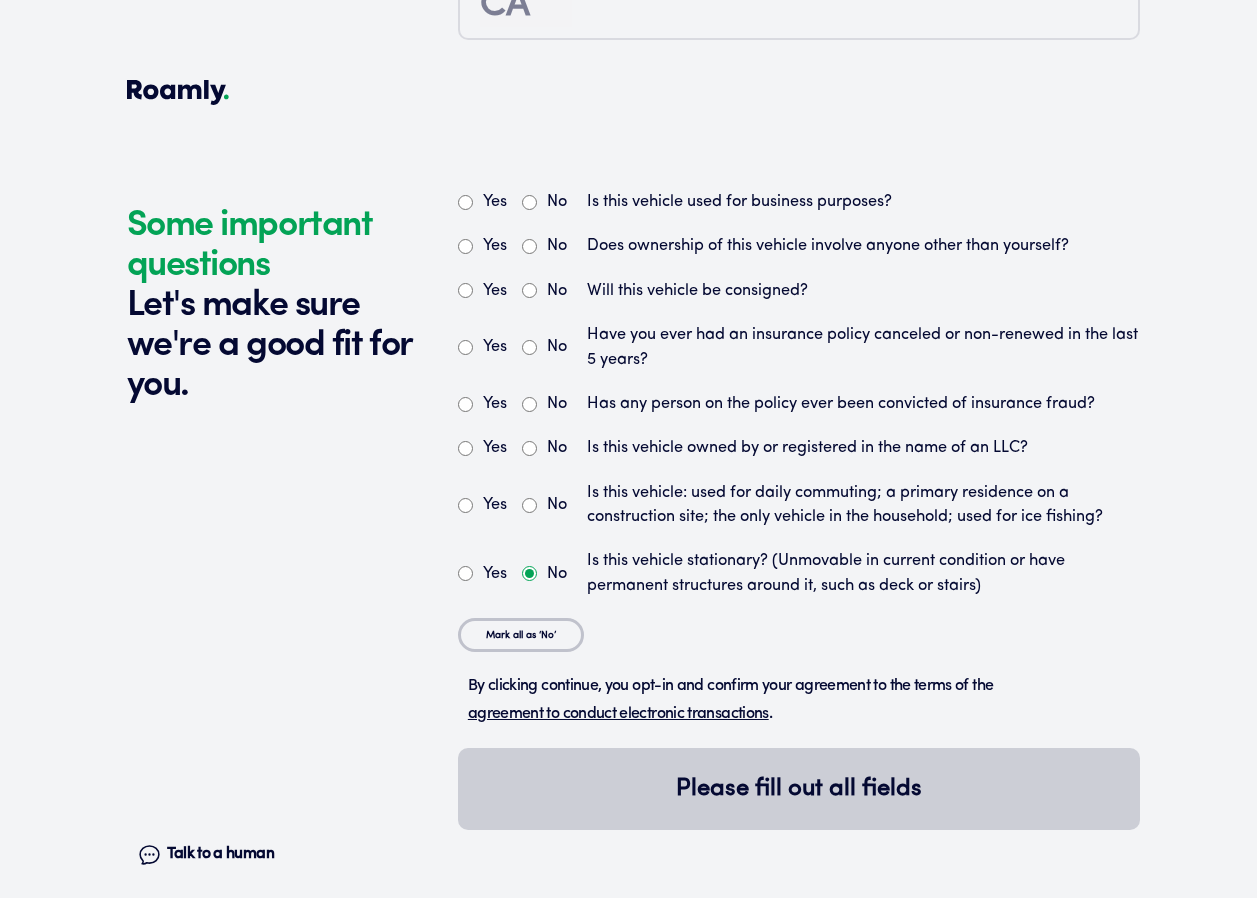 radio on "true" 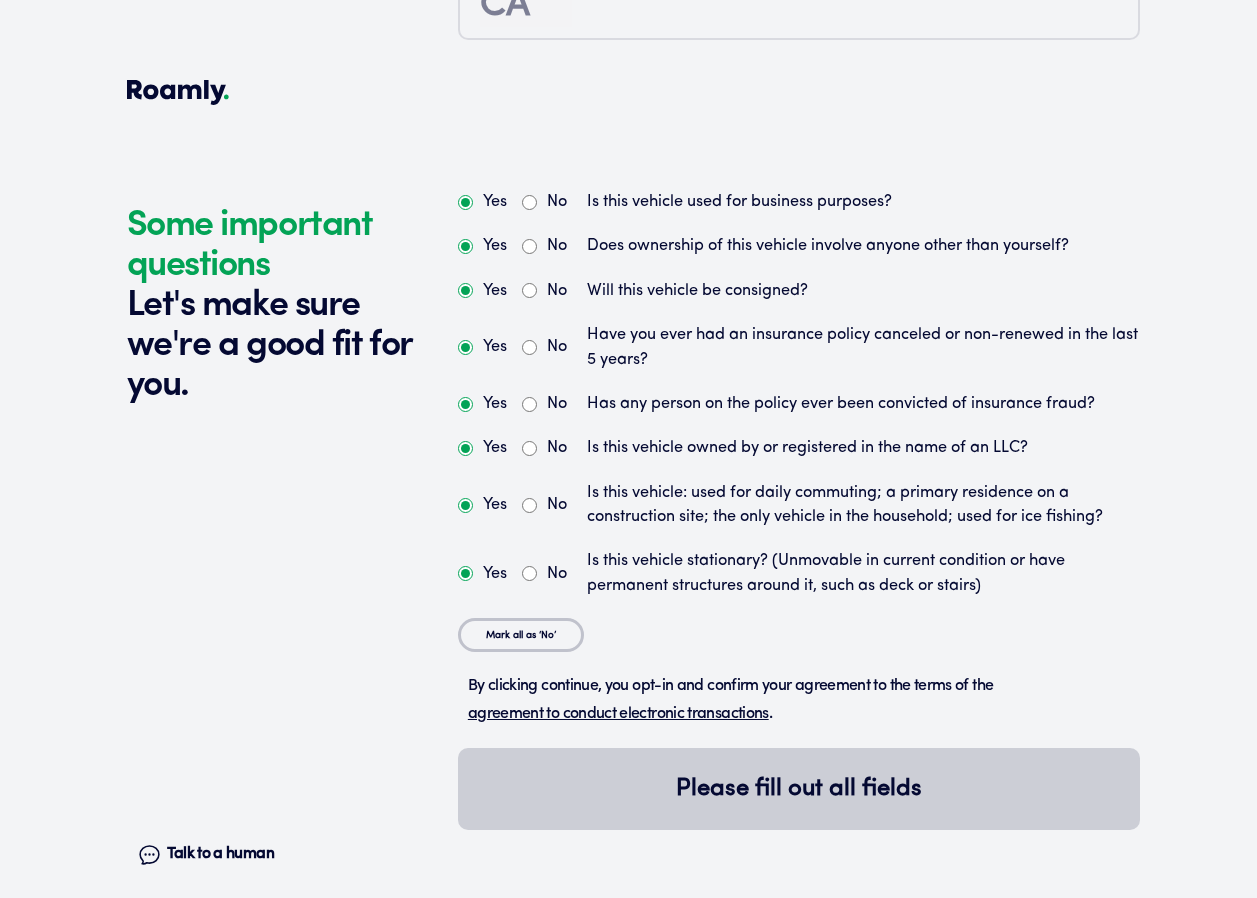 click on "No" at bounding box center (529, 505) 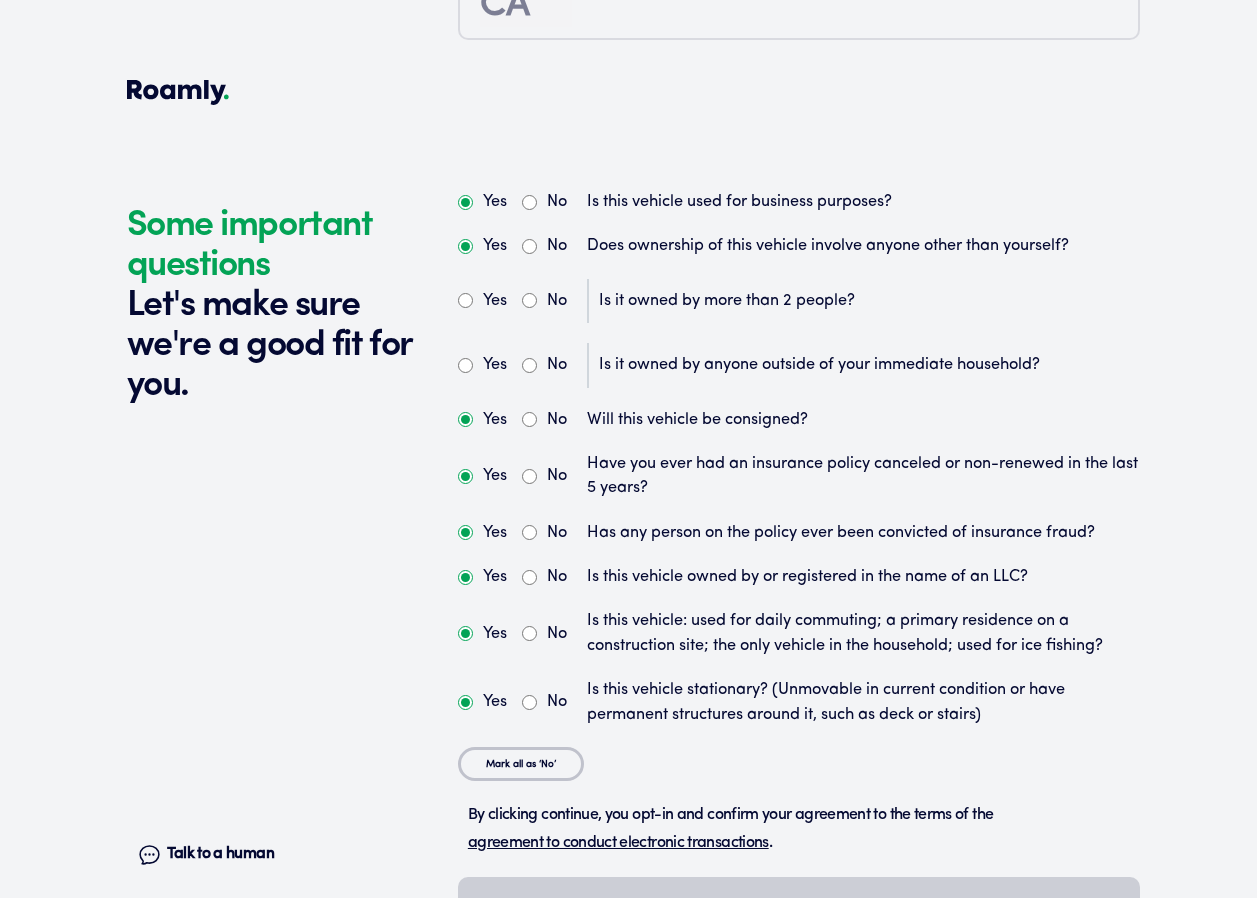 click on "No" at bounding box center (529, 300) 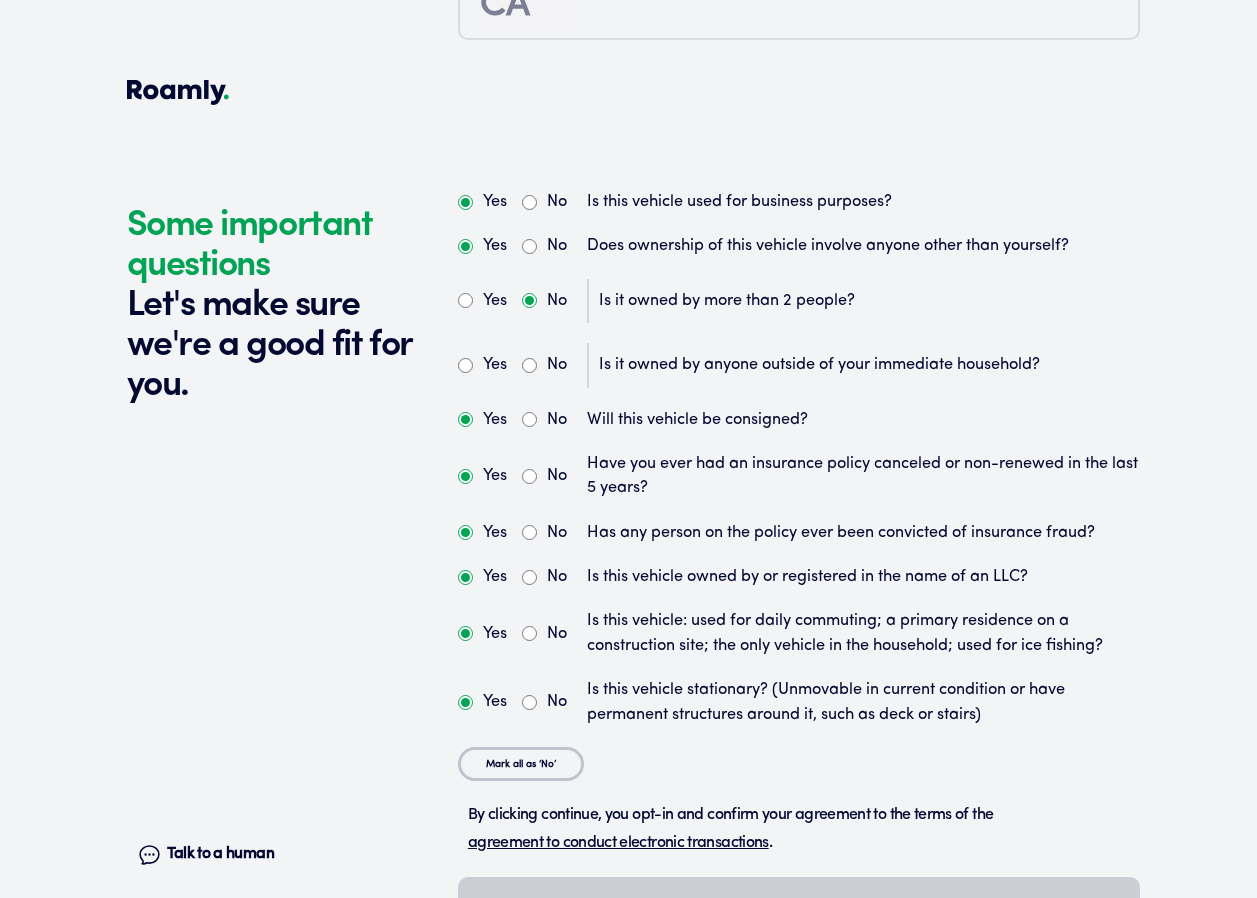 radio on "true" 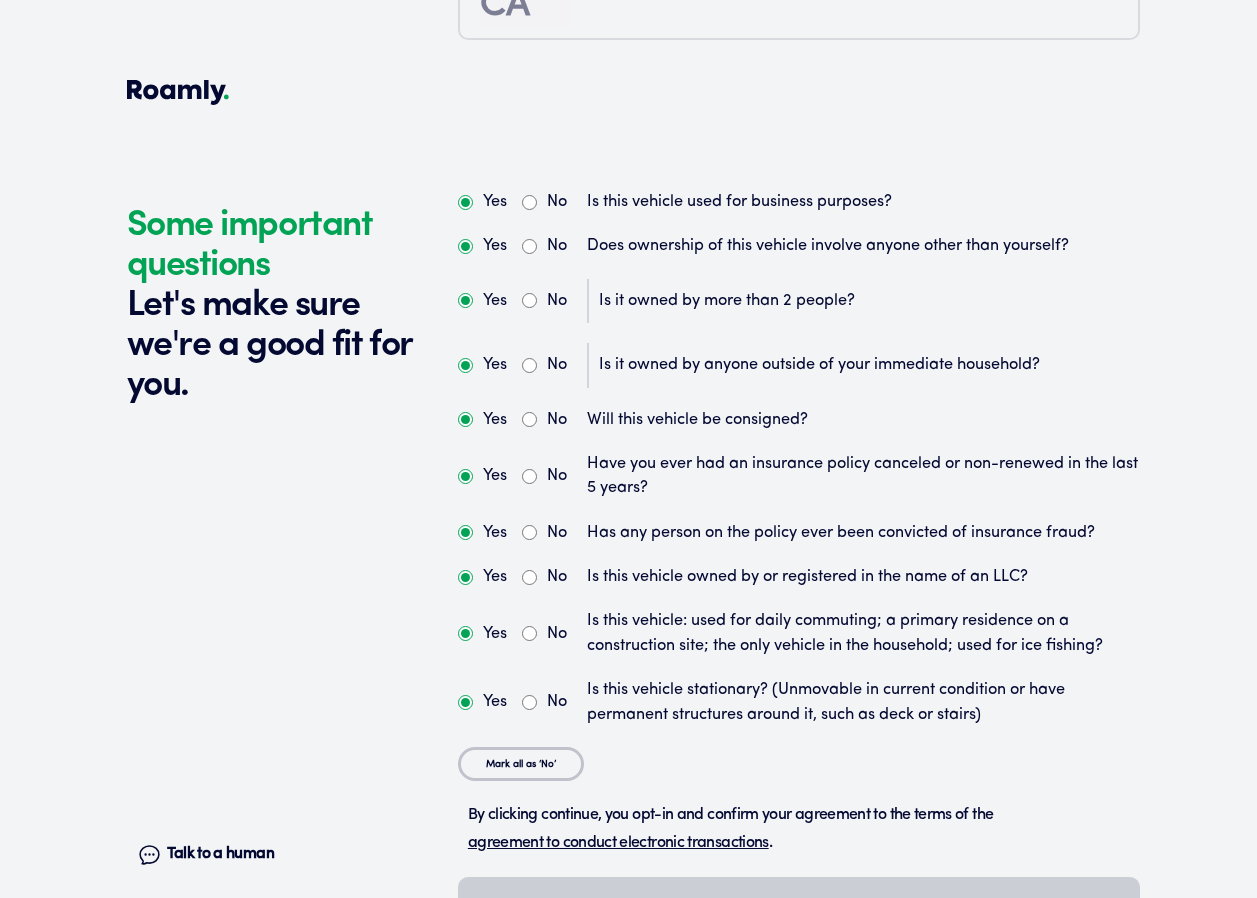 click on "No" at bounding box center [529, 365] 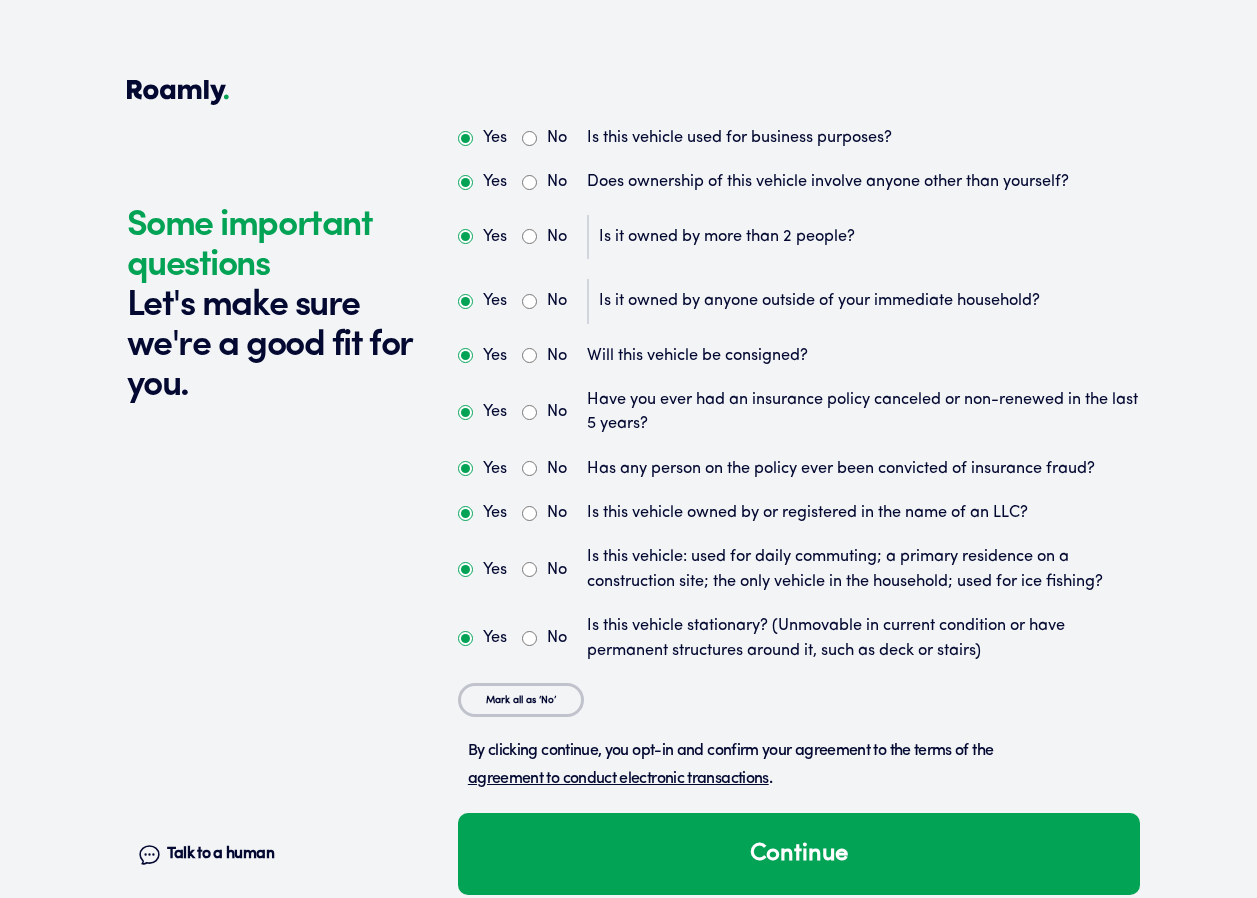 scroll, scrollTop: 5638, scrollLeft: 0, axis: vertical 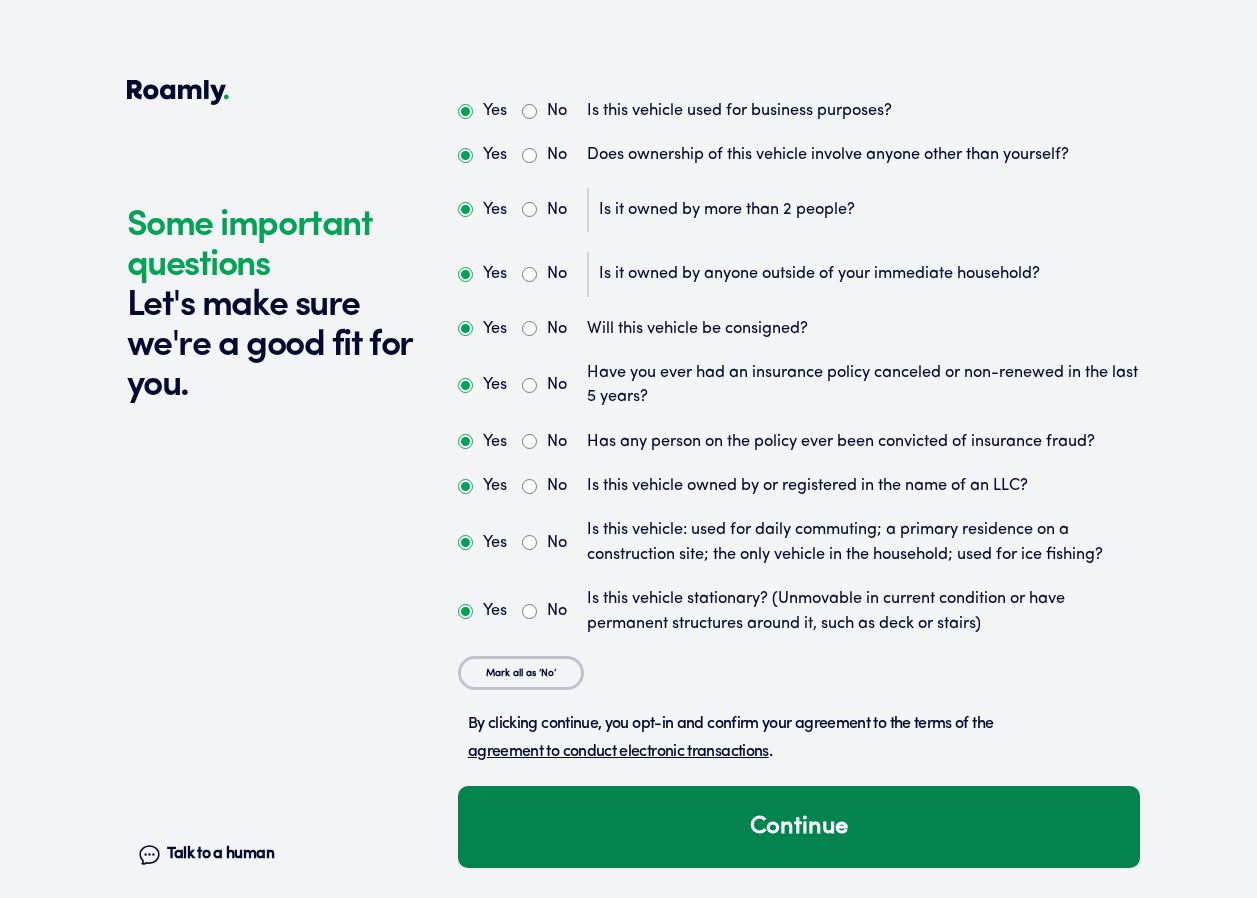 click on "Continue" at bounding box center (799, 827) 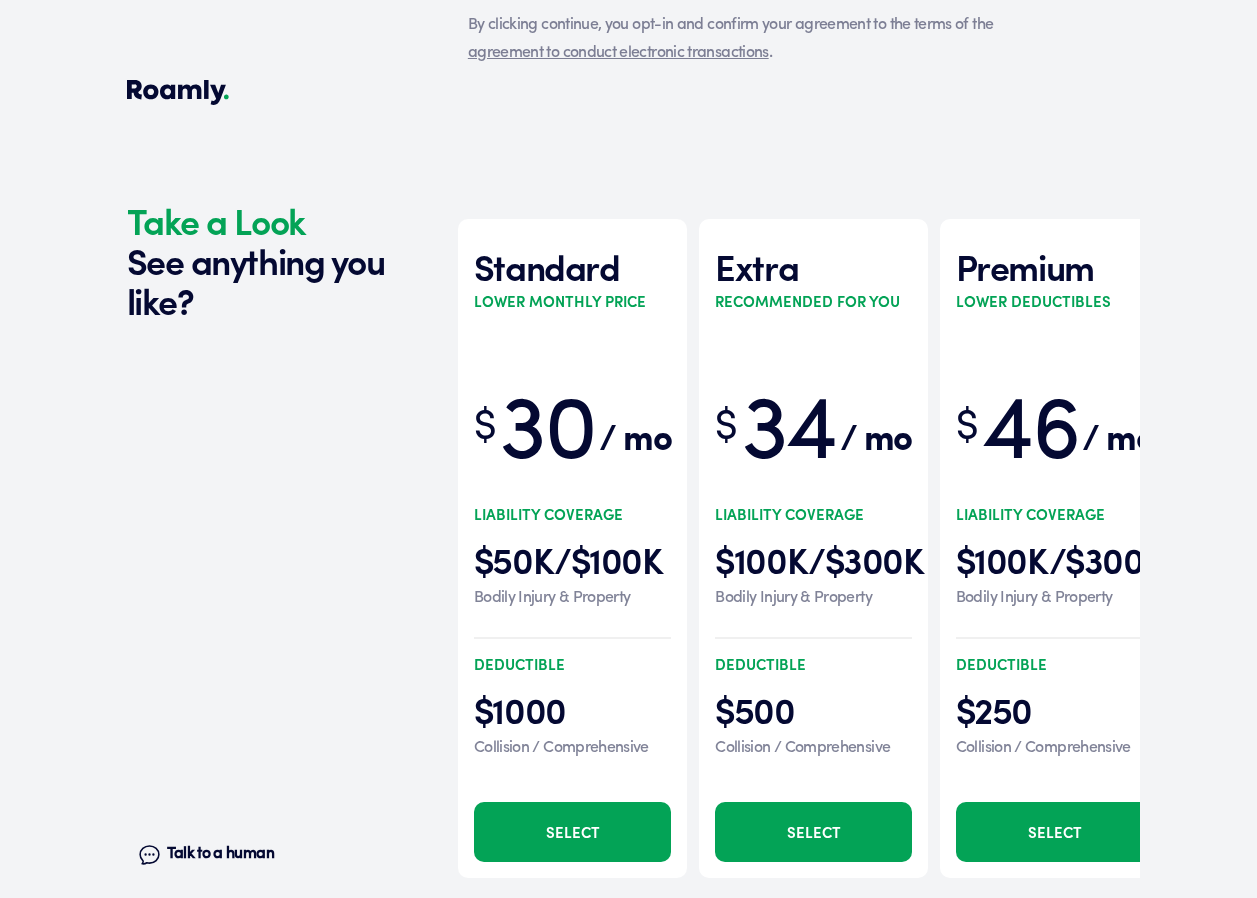 scroll, scrollTop: 6400, scrollLeft: 0, axis: vertical 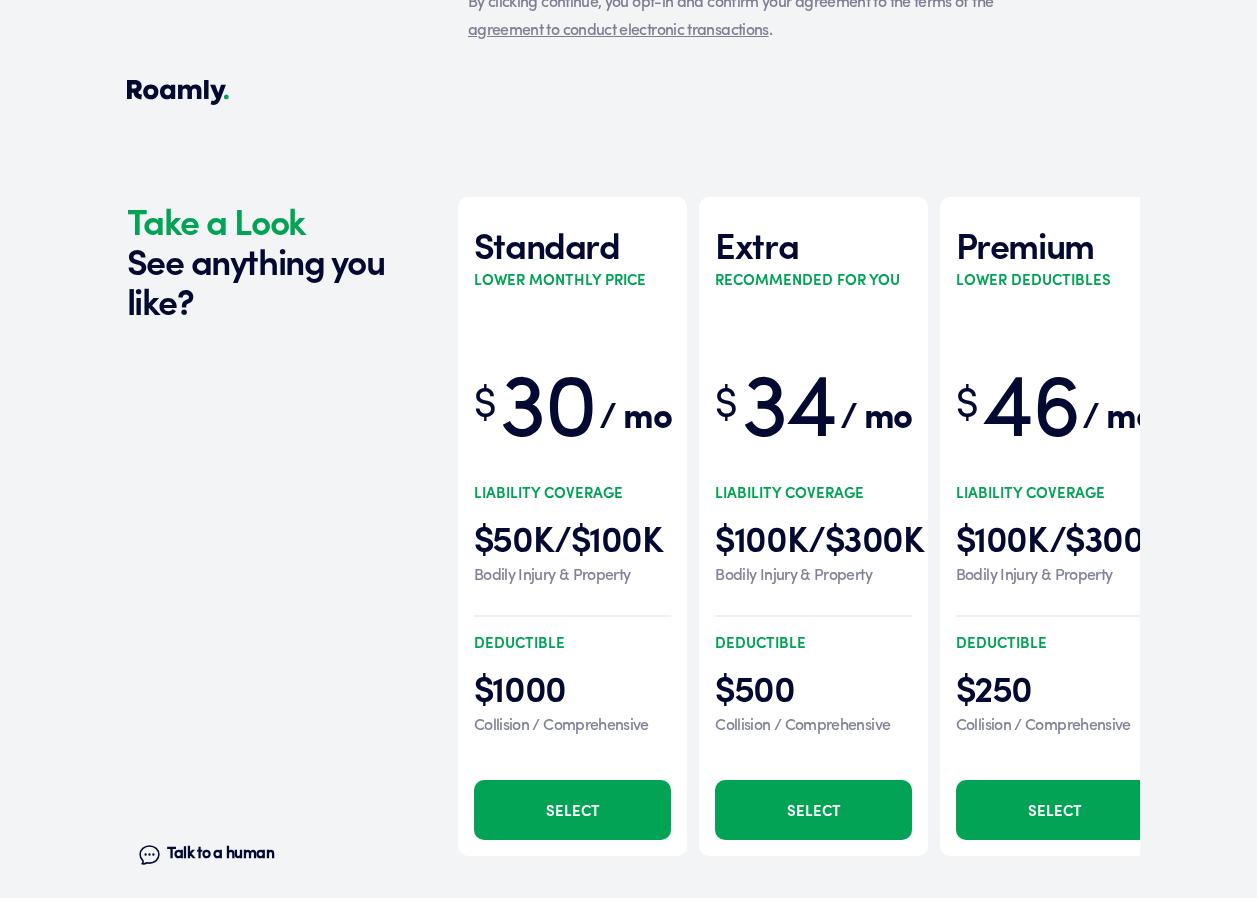 click on "Select" at bounding box center (813, 810) 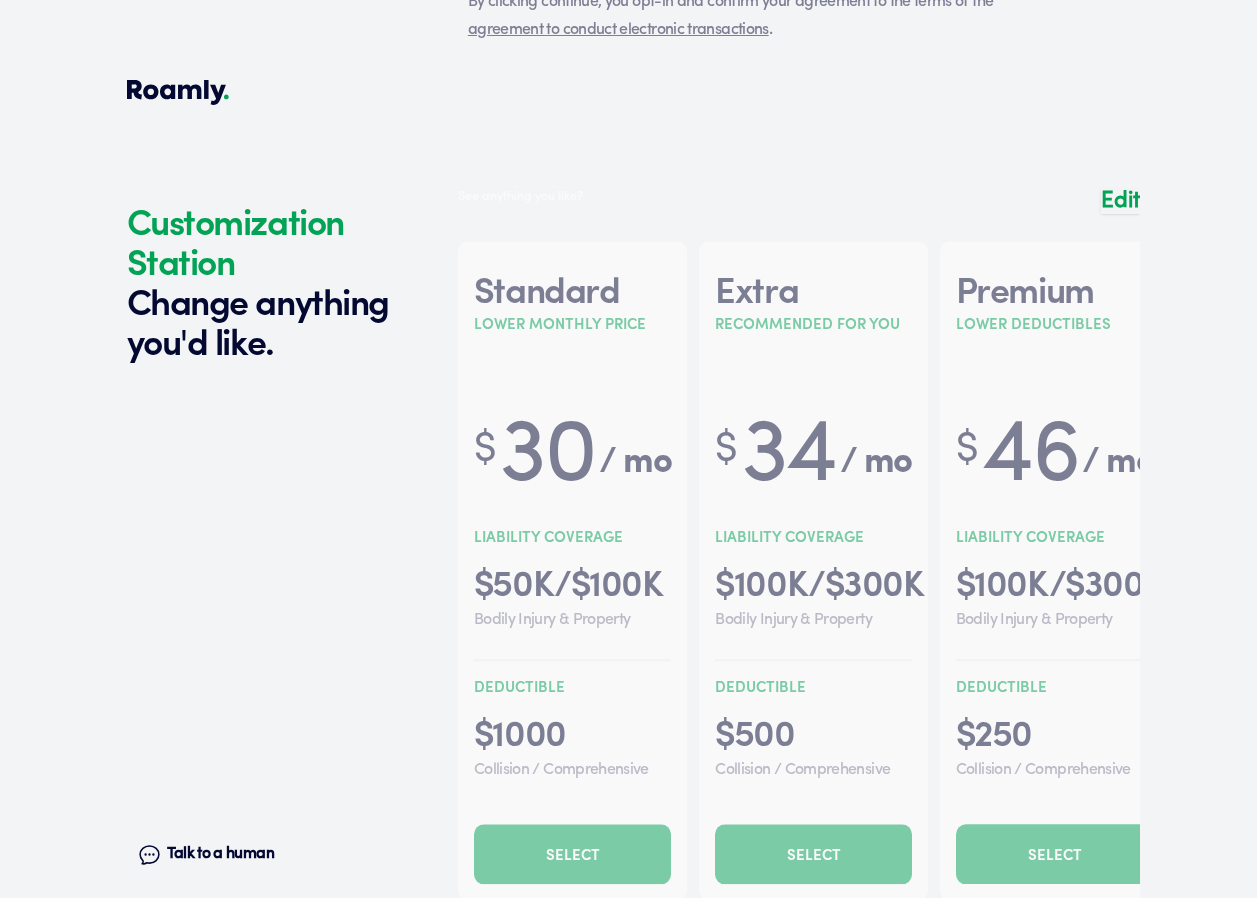 scroll, scrollTop: 6569, scrollLeft: 0, axis: vertical 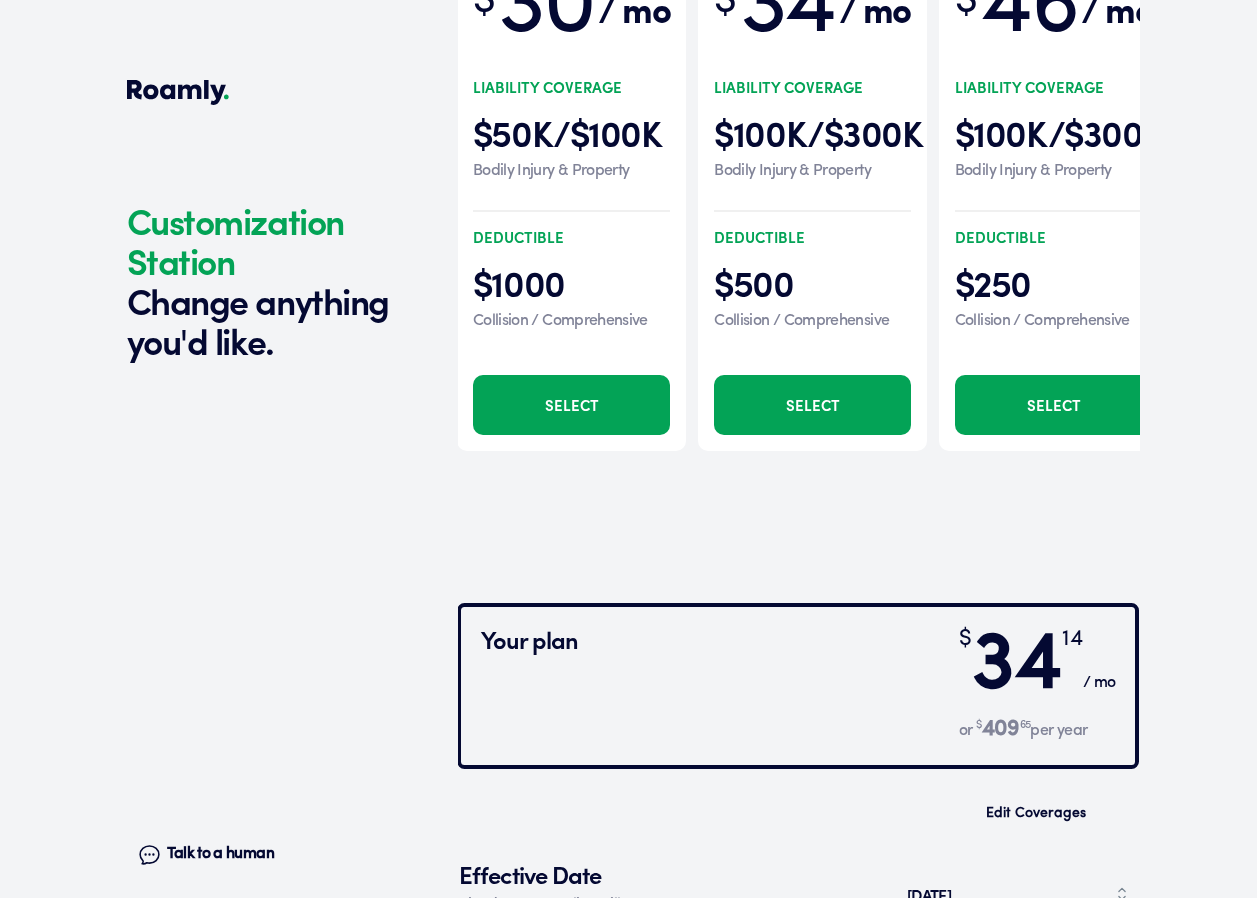 click at bounding box center [798, 111] 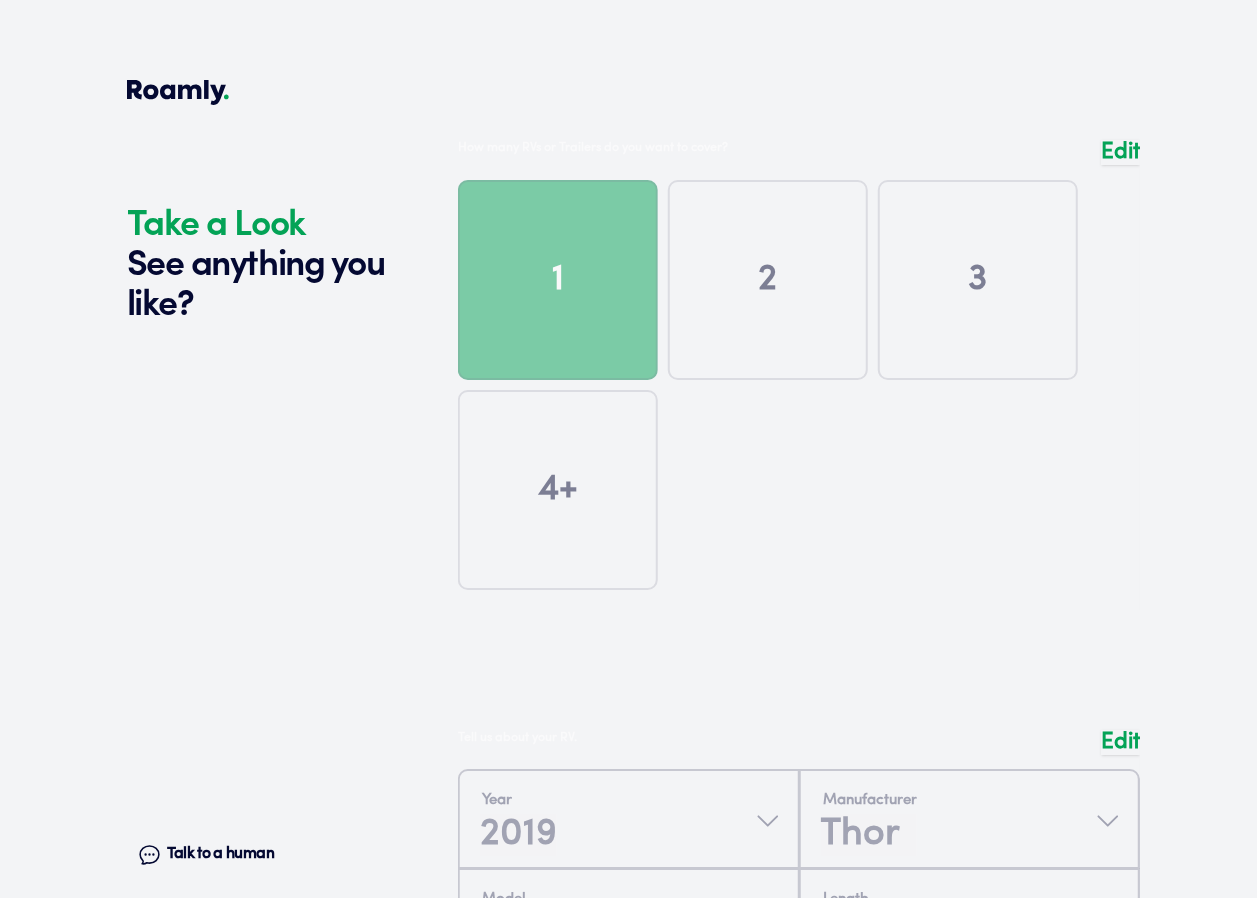 scroll, scrollTop: 908, scrollLeft: 0, axis: vertical 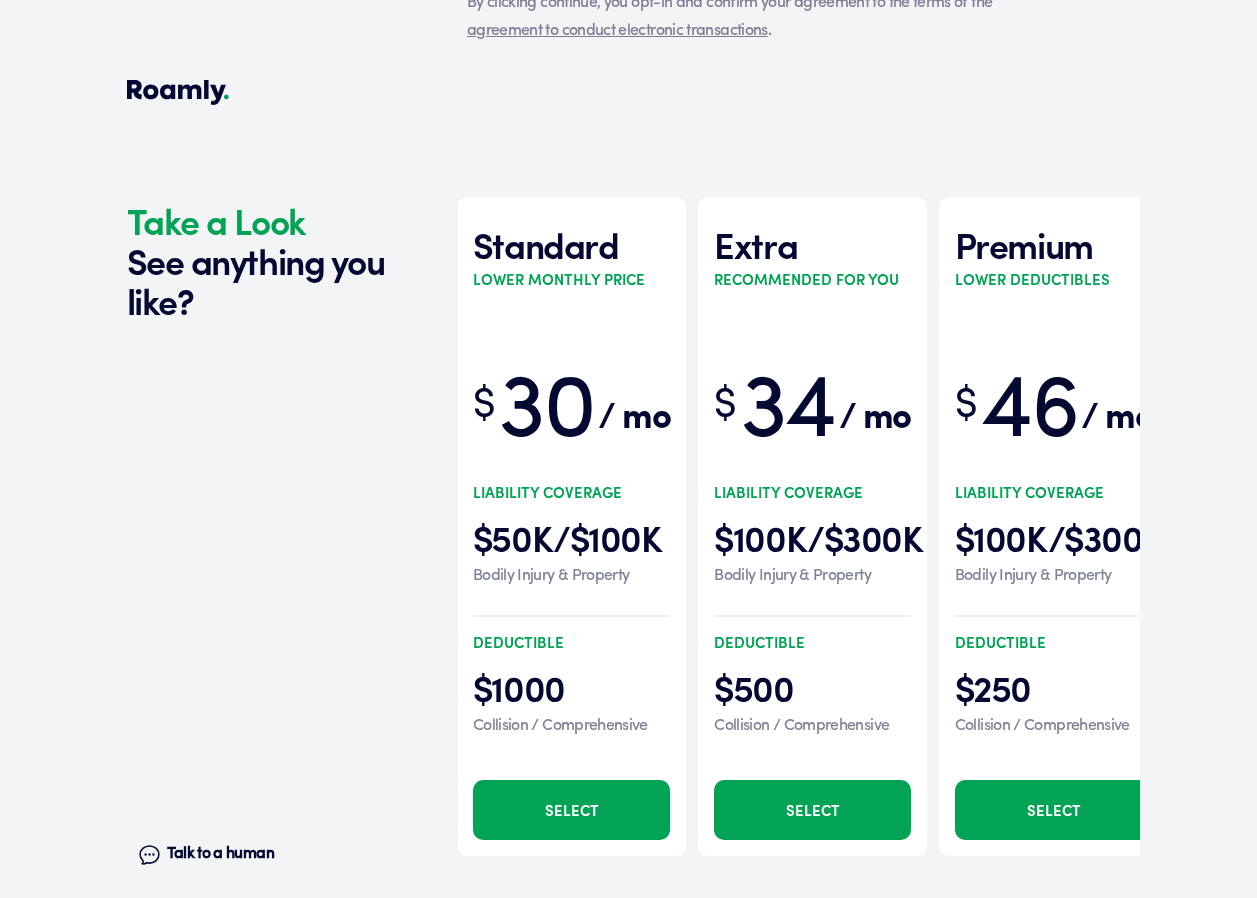 click on "Select" at bounding box center [571, 810] 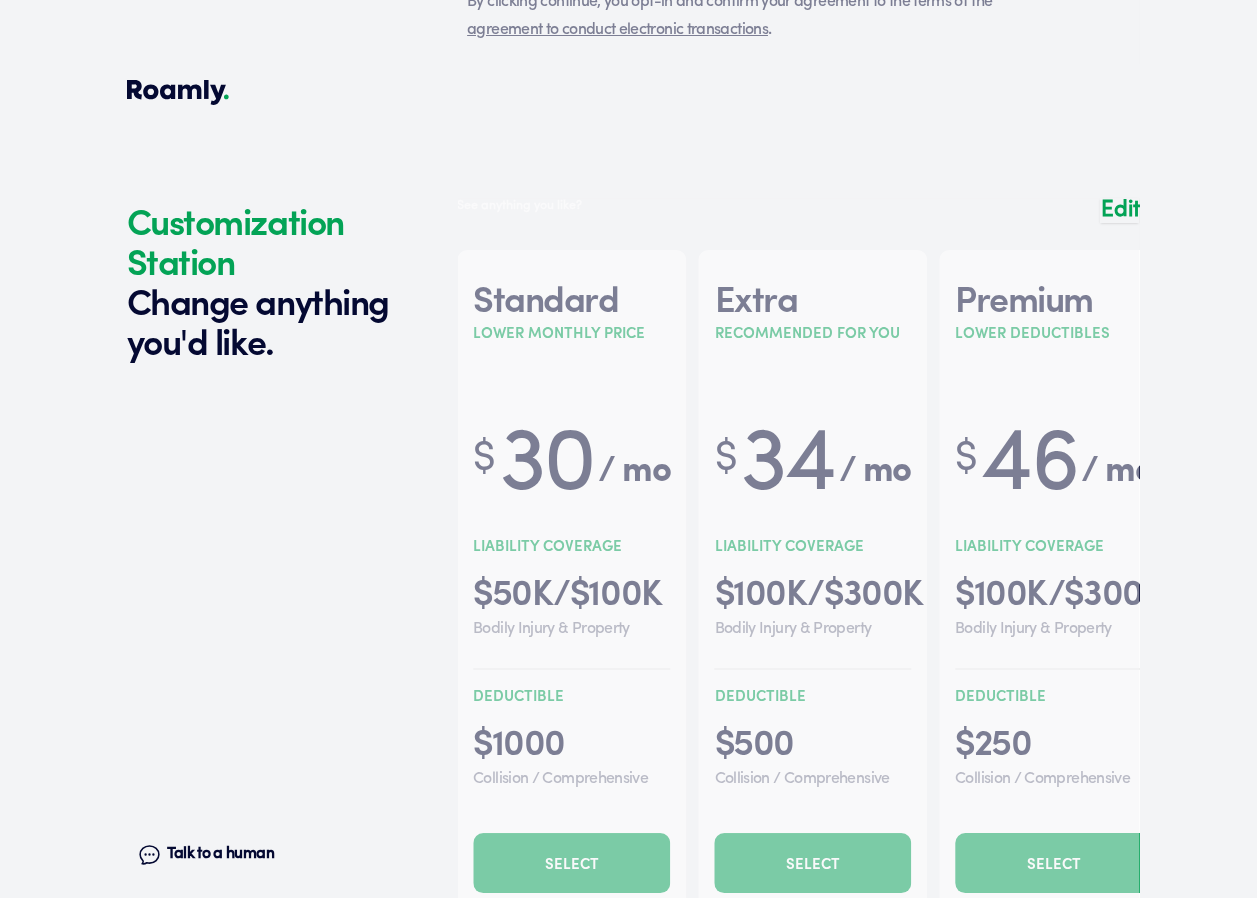scroll, scrollTop: 6746, scrollLeft: 0, axis: vertical 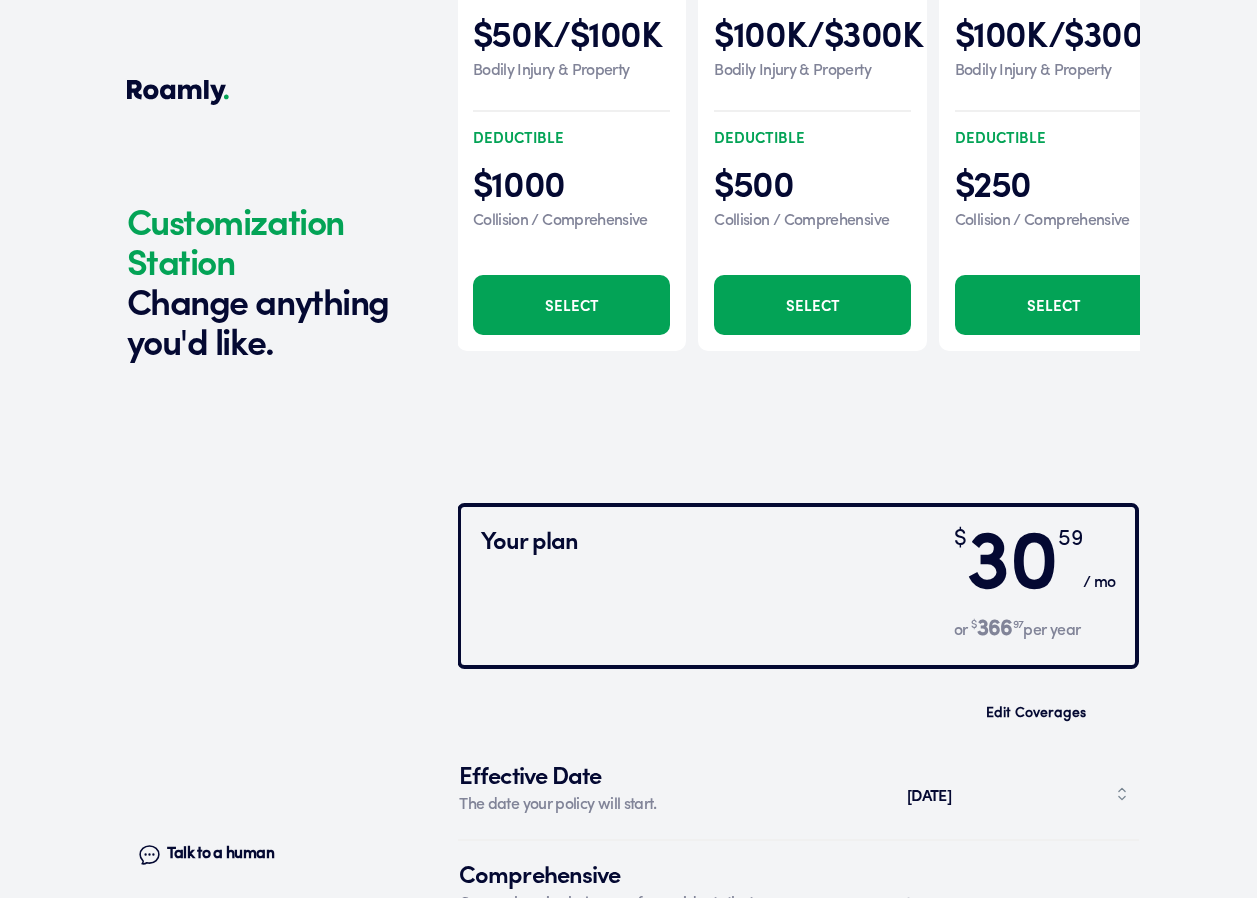 click at bounding box center [798, 11] 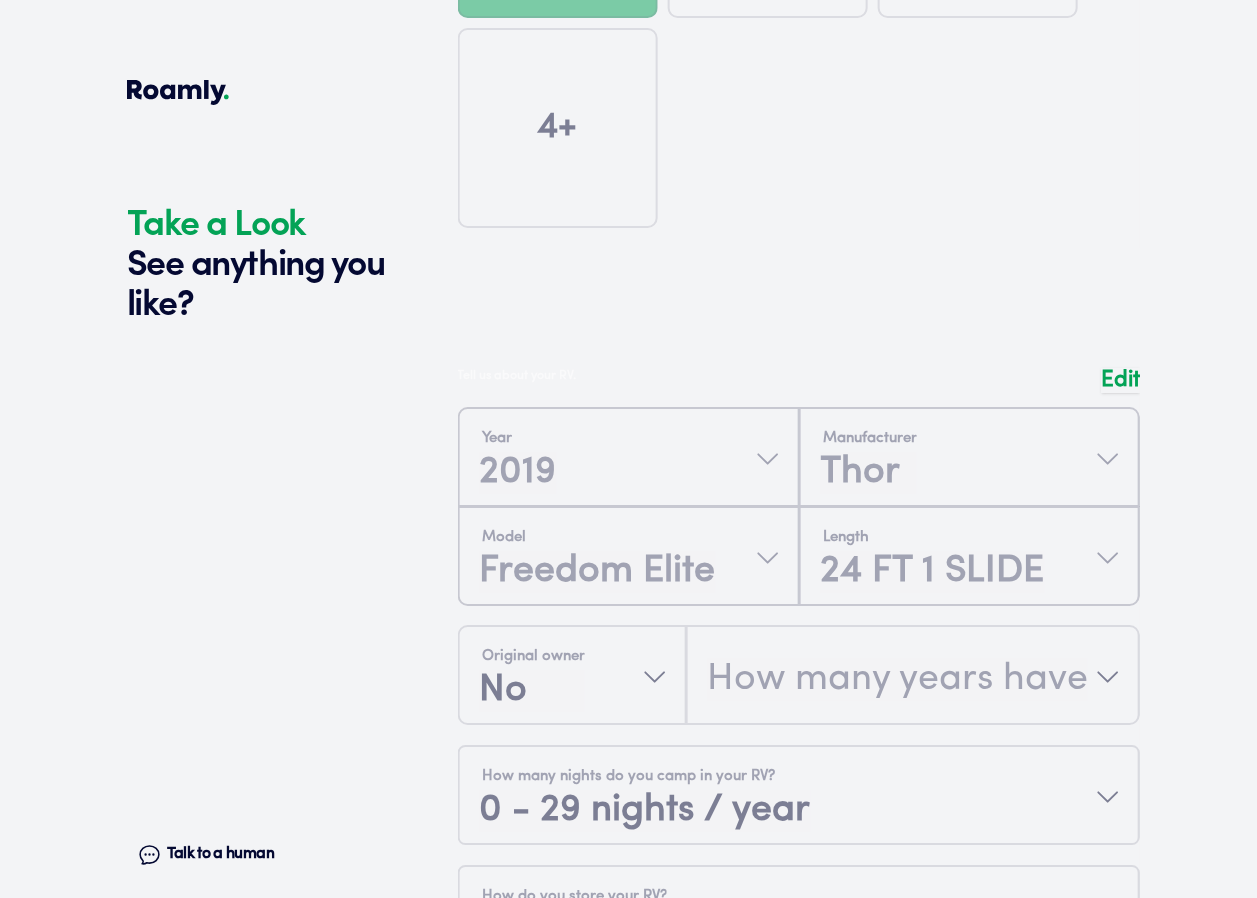 scroll, scrollTop: 1932, scrollLeft: 0, axis: vertical 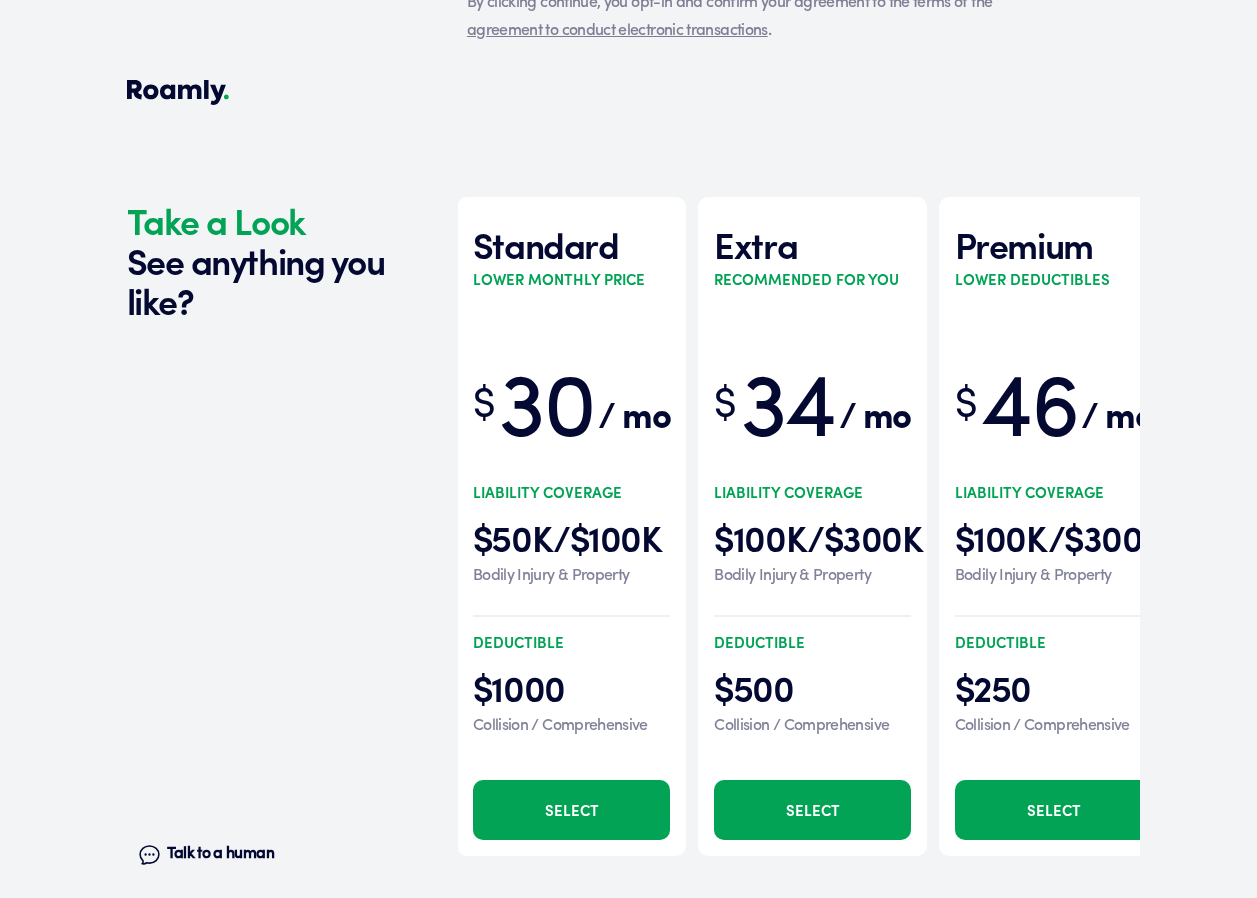 click on "Select" at bounding box center [812, 810] 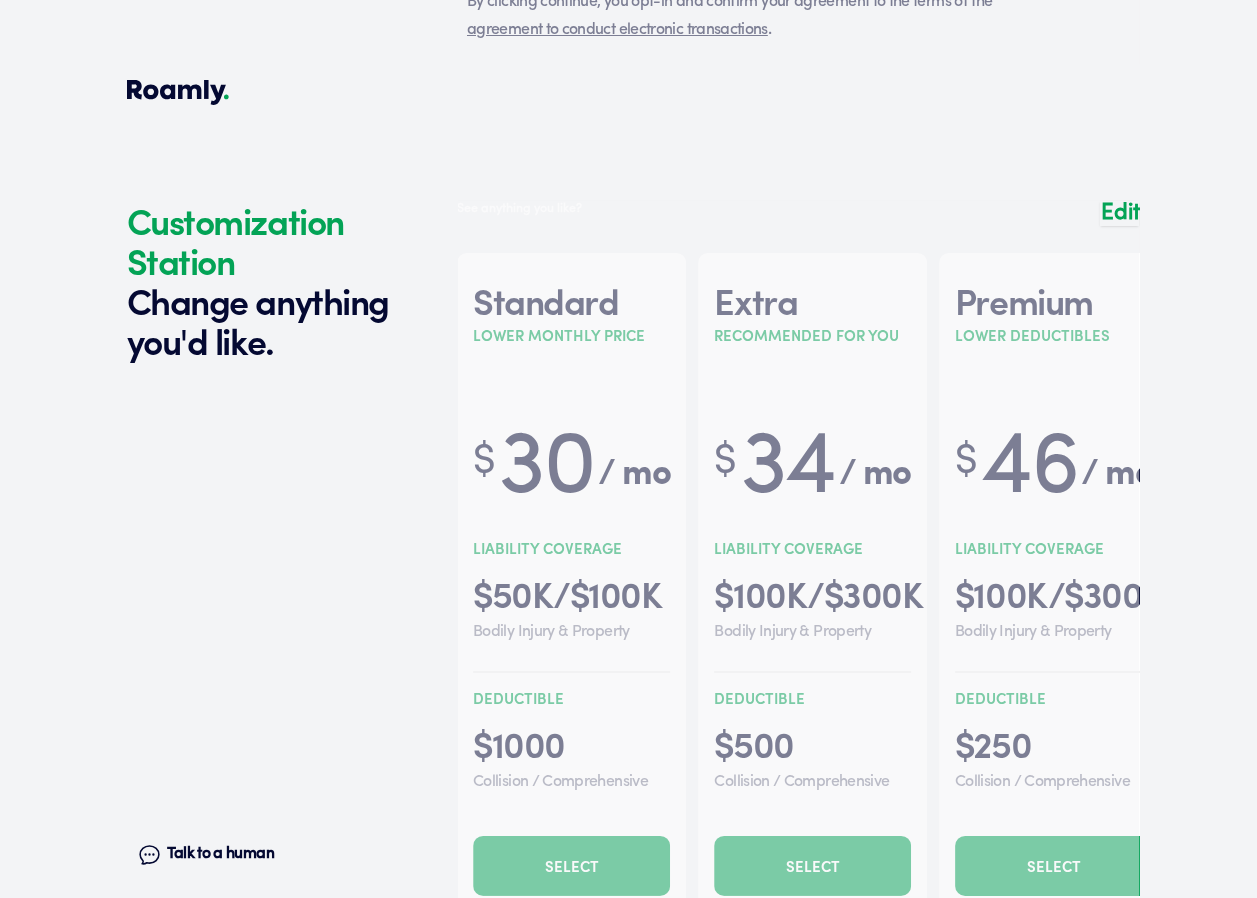 scroll, scrollTop: 6569, scrollLeft: 0, axis: vertical 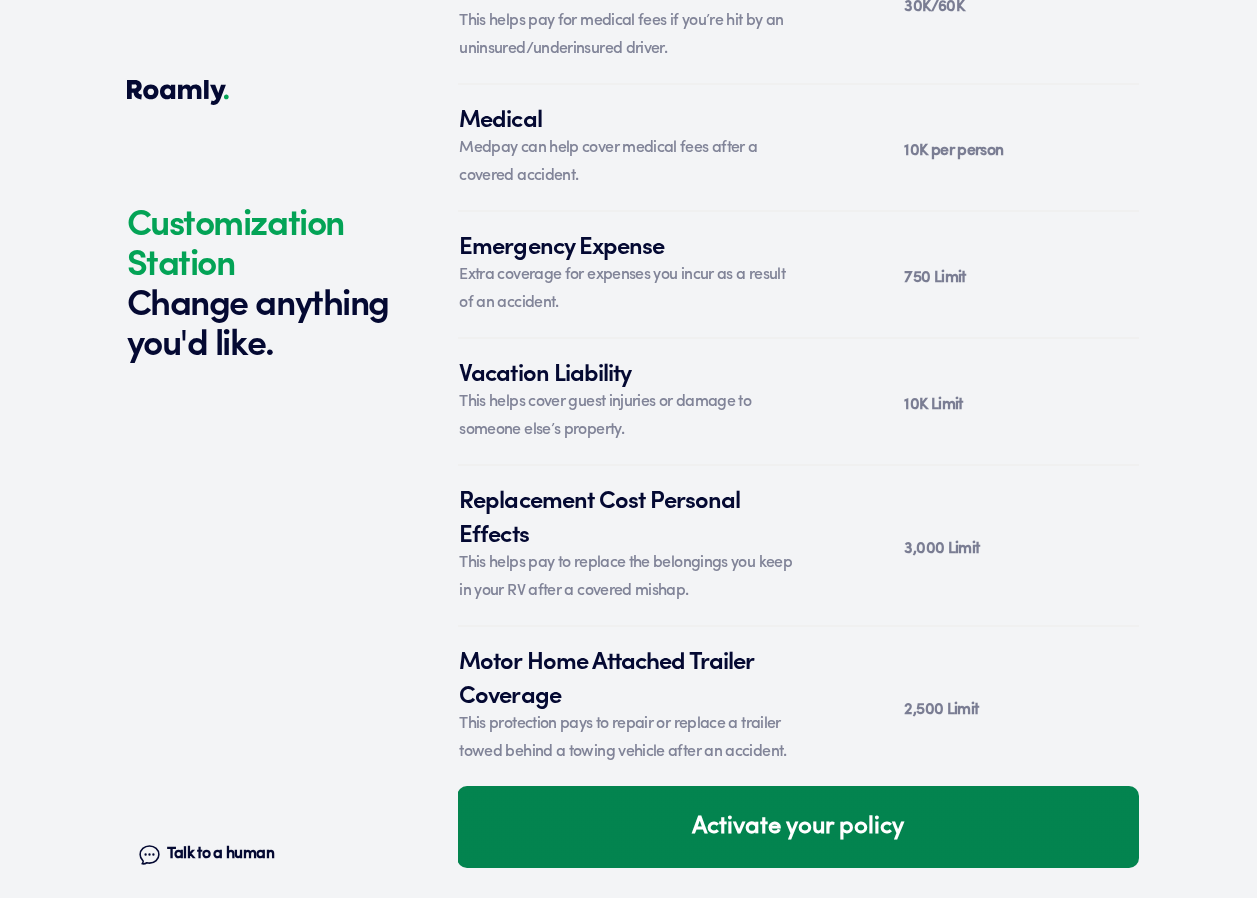 click on "Activate your policy" at bounding box center [798, 827] 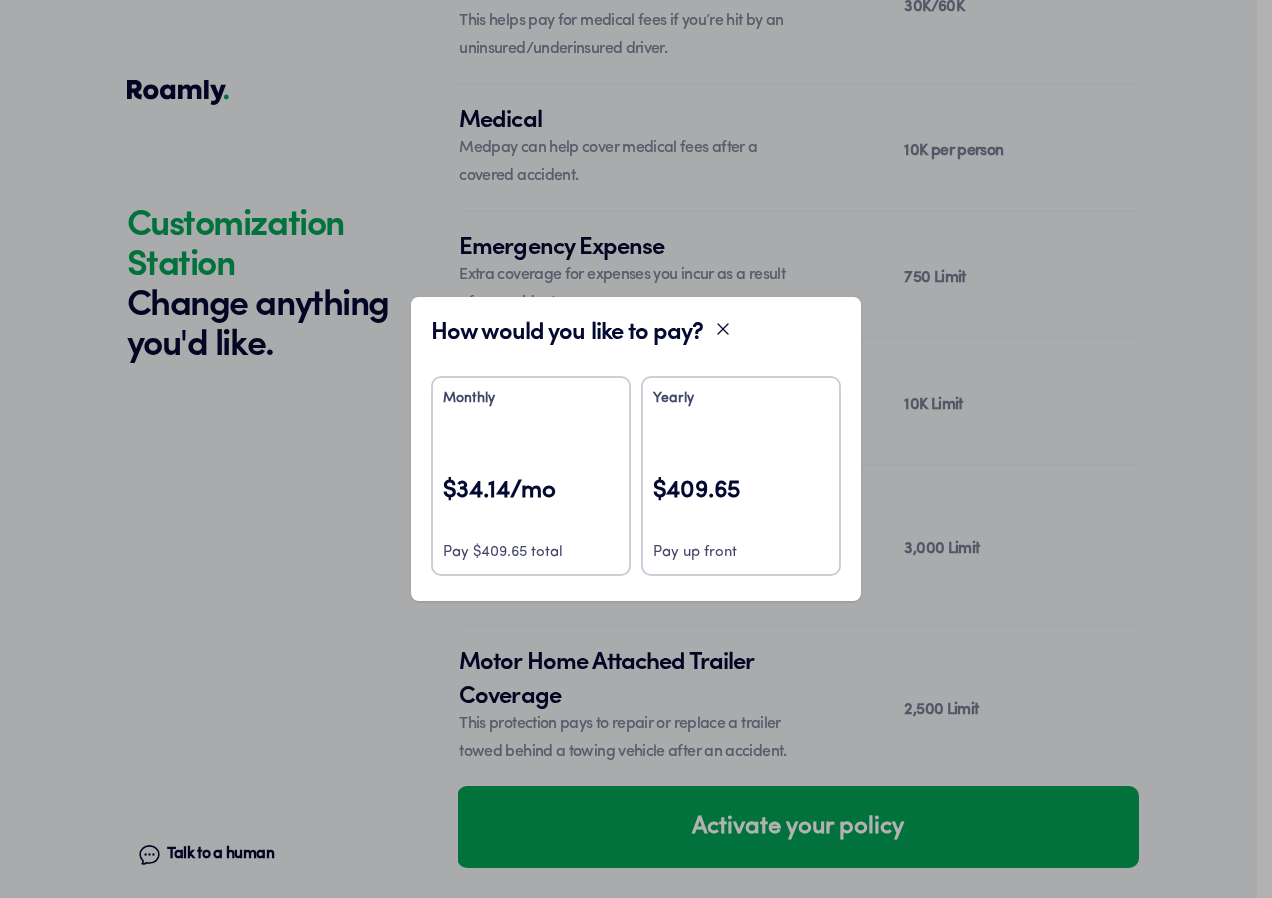 click on "Yearly $409.65 Pay up front" at bounding box center [741, 476] 